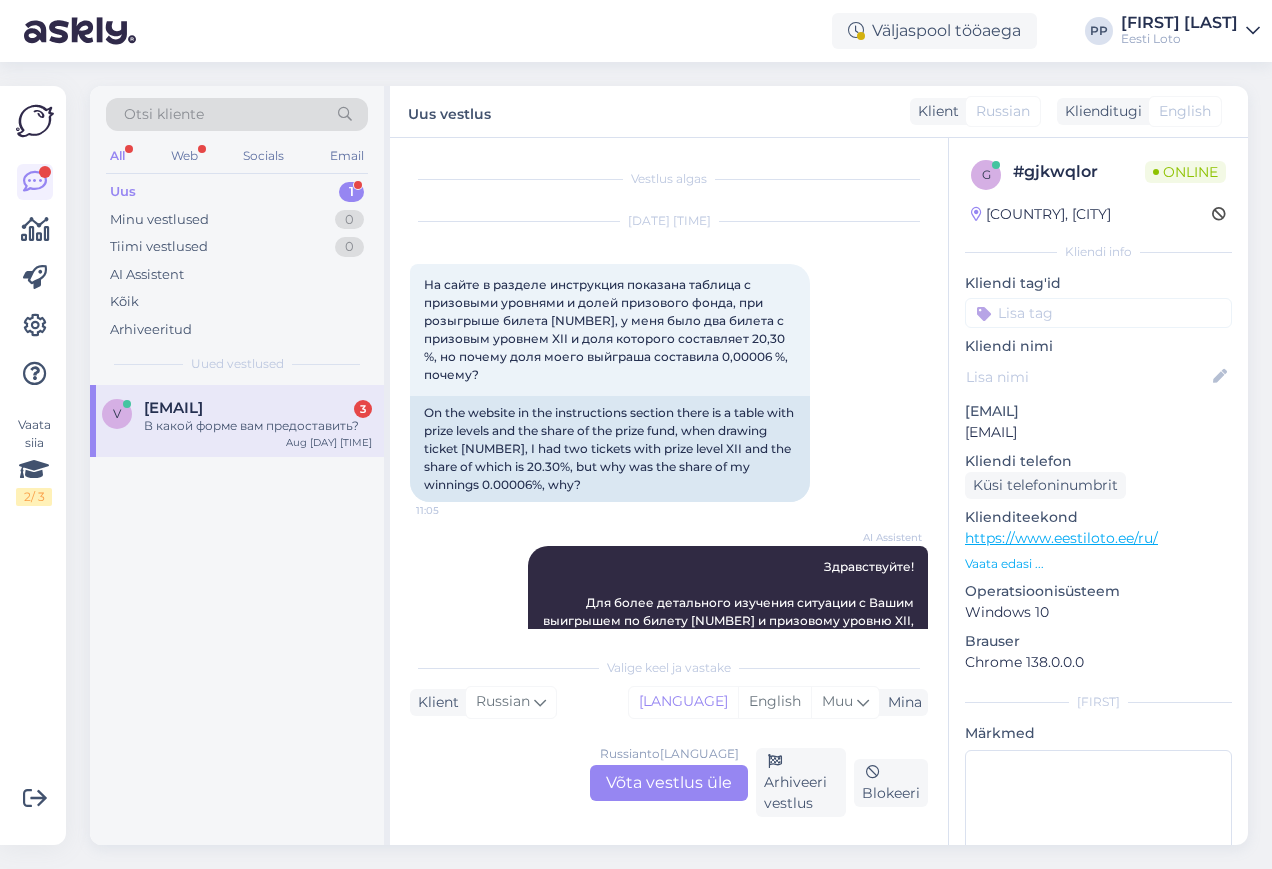 scroll, scrollTop: 0, scrollLeft: 0, axis: both 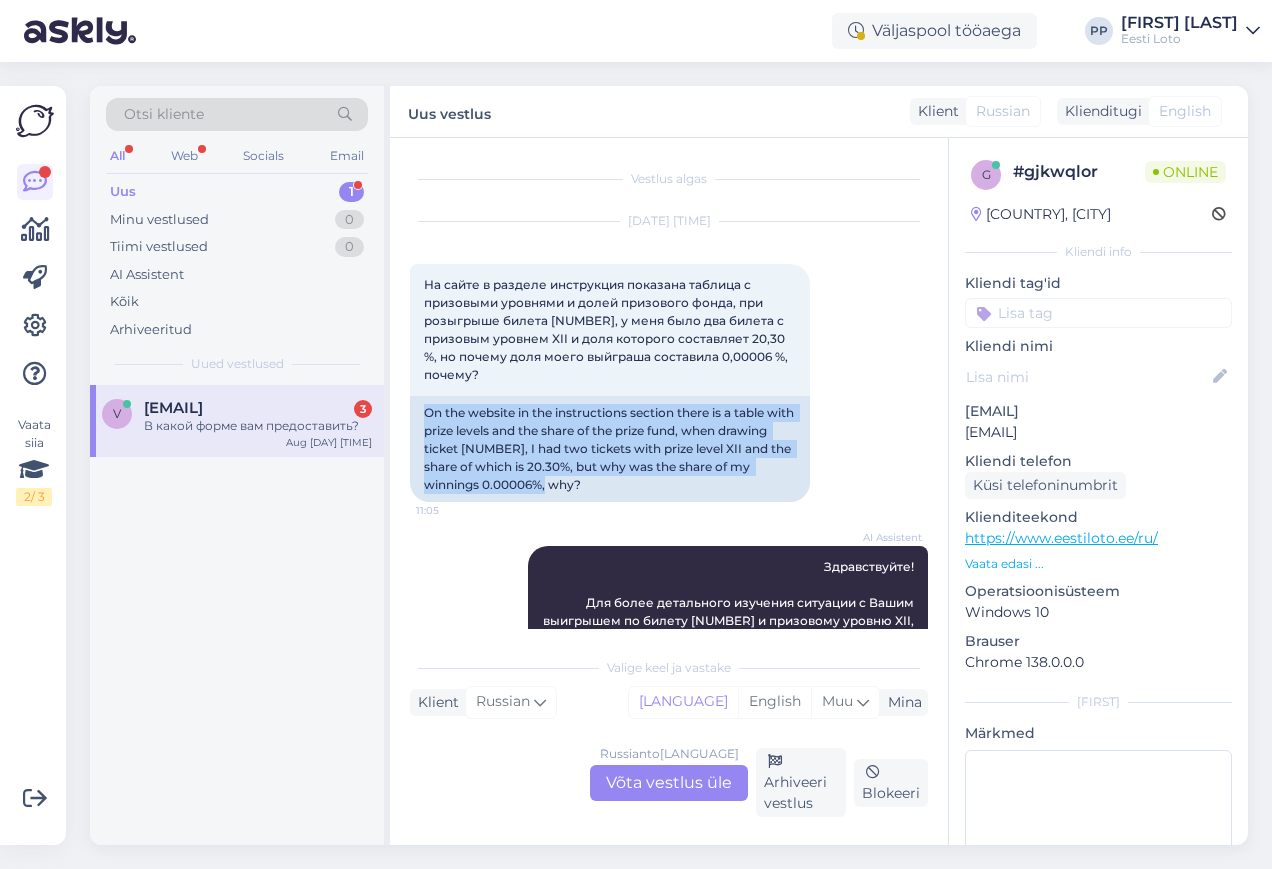 drag, startPoint x: 611, startPoint y: 486, endPoint x: 403, endPoint y: 414, distance: 220.10907 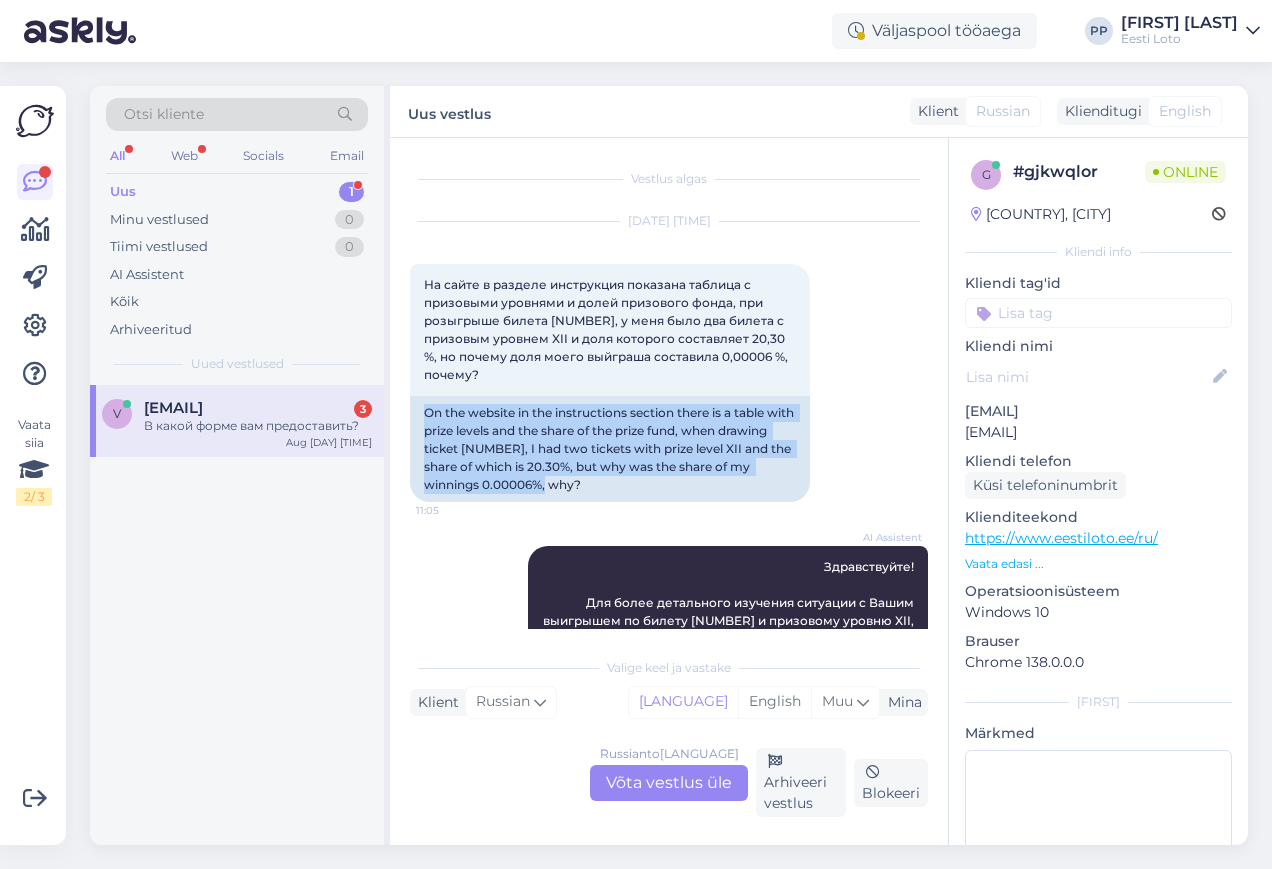 click on "Vestlus algas Aug [DAY] [YEAR] На сайте в разделе инструкция показана таблица с призовыми уровнями и долей призового фонда, при розыгрыше билета [NUMBER], у меня было два билета с призовым уровнем XII и доля которого составляет 20,30 %, но почему доля моего выйграша составила 0,00006 %, почему? [TIME]  On the website in the instructions section there is a table with prize levels and the share of the prize fund, when drawing ticket [NUMBER], I had two tickets with prize level XII and the share of which is 20.30%, but why was the share of my winnings 0.00006%, why? AI Assistent Nähtud ✓ [TIME]  [TIME]  G
3 4 12 37 40 5 7
trophy yellow
closeopen
Eurojackpot 2+1 matches: €[PRICE]
€[PRICE] transferred to e-wallet [DATE] [TIME]
H
27 31 35 38 42 7 10
trophy yellow
I
1 4 9 18 20 3 4
trophy yellow
close [TIME]  Valige keel ja vastake Klient" at bounding box center (669, 491) 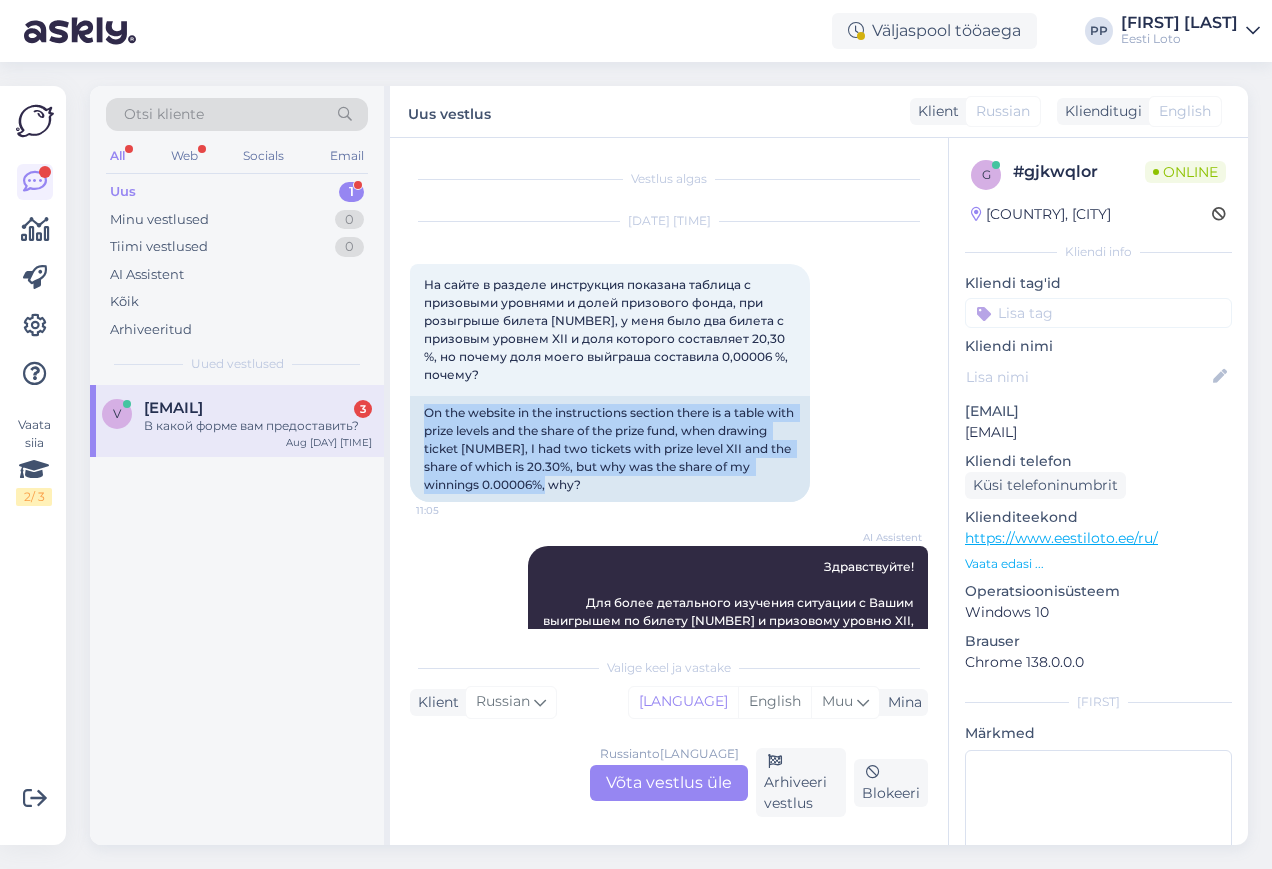 copy on "On the website in the instructions section there is a table with prize levels and the share of the prize fund, when drawing ticket [NUMBER], I had two tickets with prize level XII and the share of which is 20.30%, but why was the share of my winnings 0.00006%, why?" 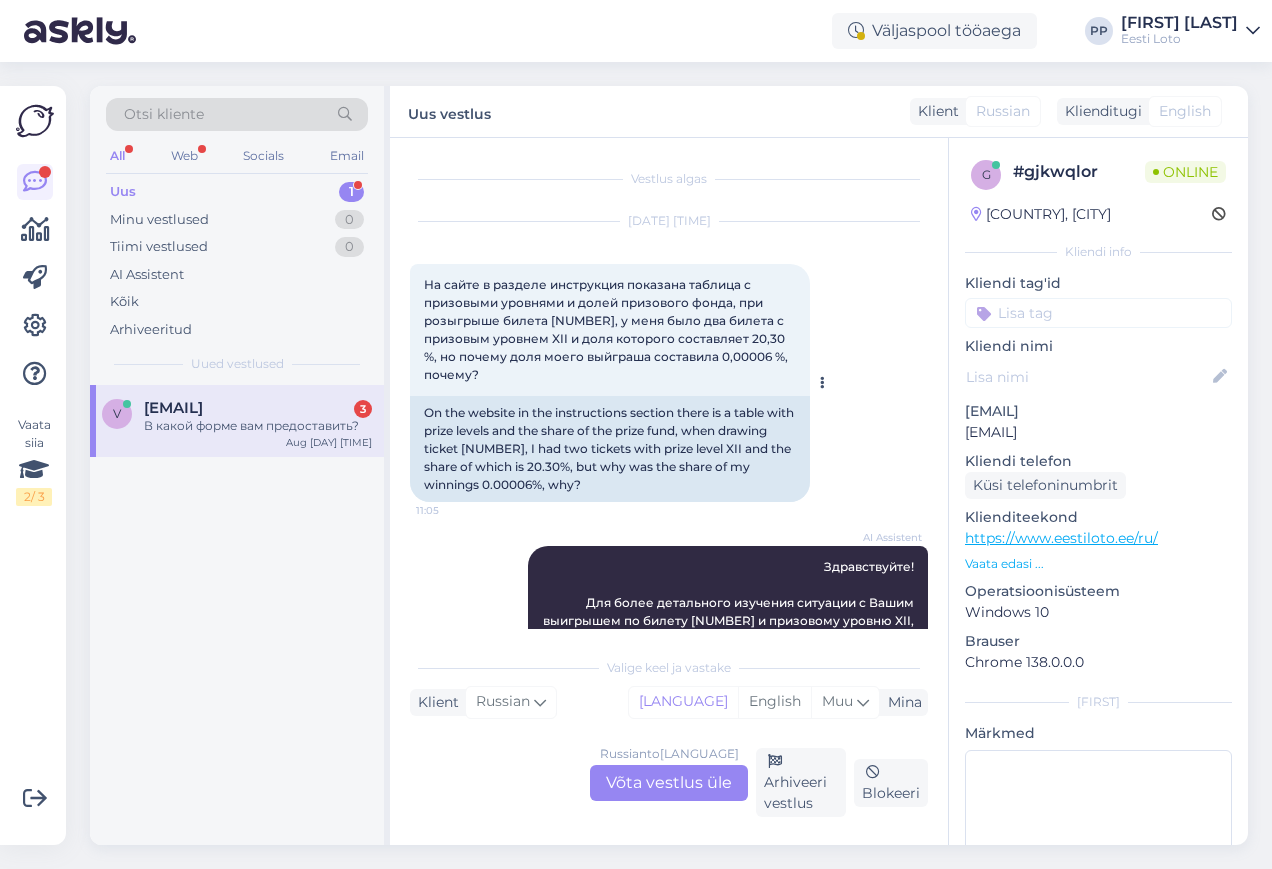 click on "На сайте в разделе инструкция показана таблица с призовыми уровнями и долей призового фонда, при розыгрыше билета [NUMBER], у меня было два билета с призовым уровнем XII и доля которого составляет 20,30 %, но почему доля моего выйграша составила 0,00006 %, почему? [TIME]" at bounding box center (610, 330) 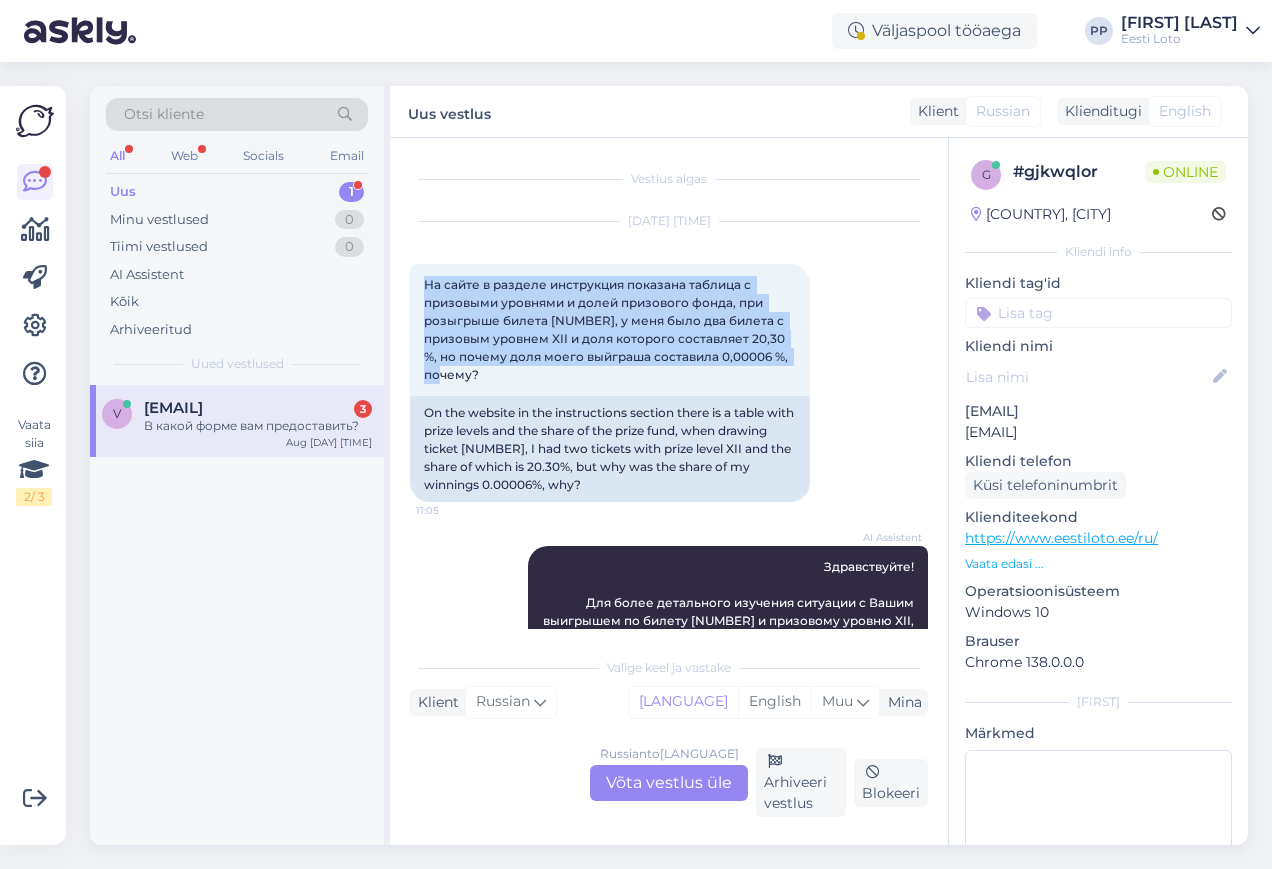 drag, startPoint x: 486, startPoint y: 372, endPoint x: 408, endPoint y: 284, distance: 117.592514 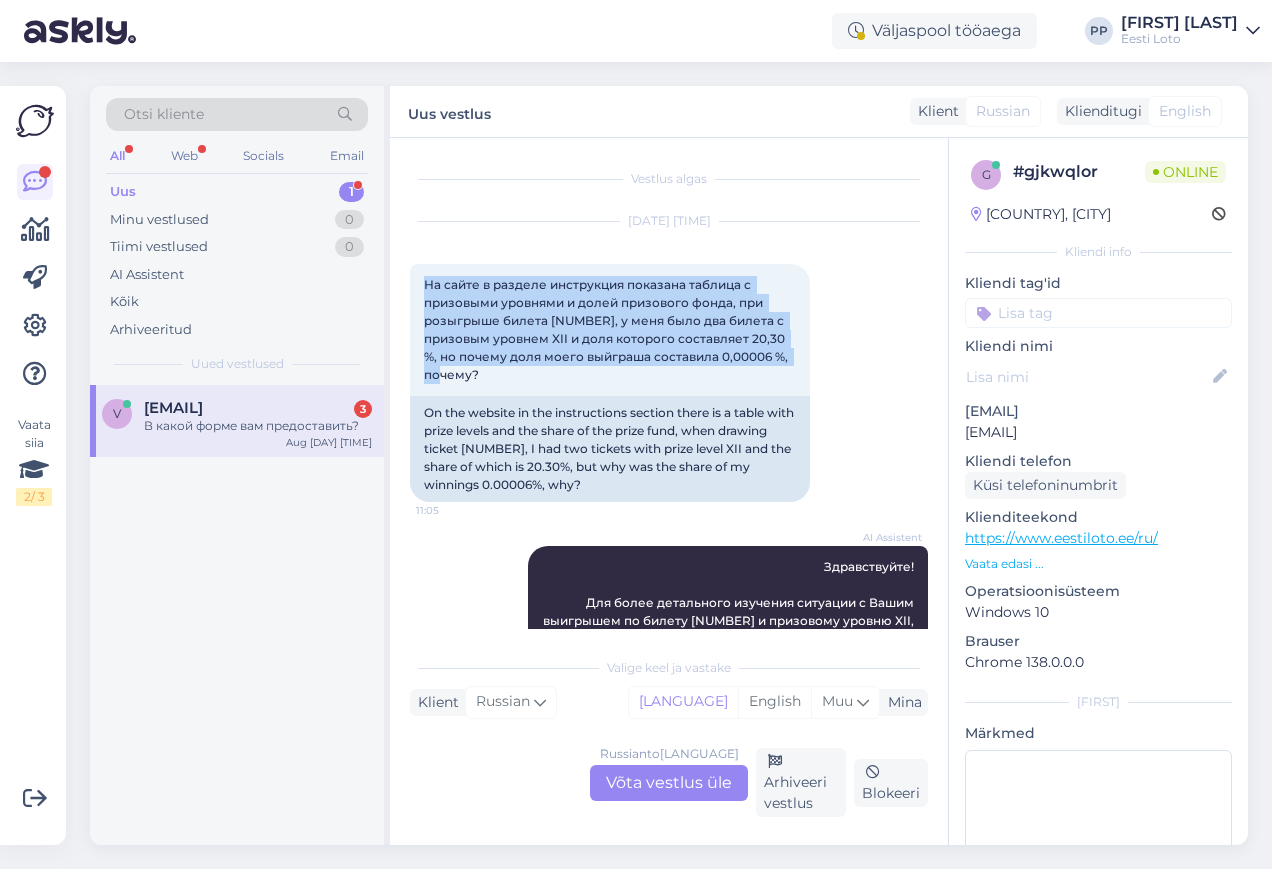 click on "Vestlus algas Aug [DAY] [YEAR] На сайте в разделе инструкция показана таблица с призовыми уровнями и долей призового фонда, при розыгрыше билета [NUMBER], у меня было два билета с призовым уровнем XII и доля которого составляет 20,30 %, но почему доля моего выйграша составила 0,00006 %, почему? [TIME]  On the website in the instructions section there is a table with prize levels and the share of the prize fund, when drawing ticket [NUMBER], I had two tickets with prize level XII and the share of which is 20.30%, but why was the share of my winnings 0.00006%, why? AI Assistent Nähtud ✓ [TIME]  [TIME]  G
3 4 12 37 40 5 7
trophy yellow
closeopen
Eurojackpot 2+1 matches: €[PRICE]
€[PRICE] transferred to e-wallet [DATE] [TIME]
H
27 31 35 38 42 7 10
trophy yellow
I
1 4 9 18 20 3 4
trophy yellow
close [TIME]  Valige keel ja vastake Klient" at bounding box center [669, 491] 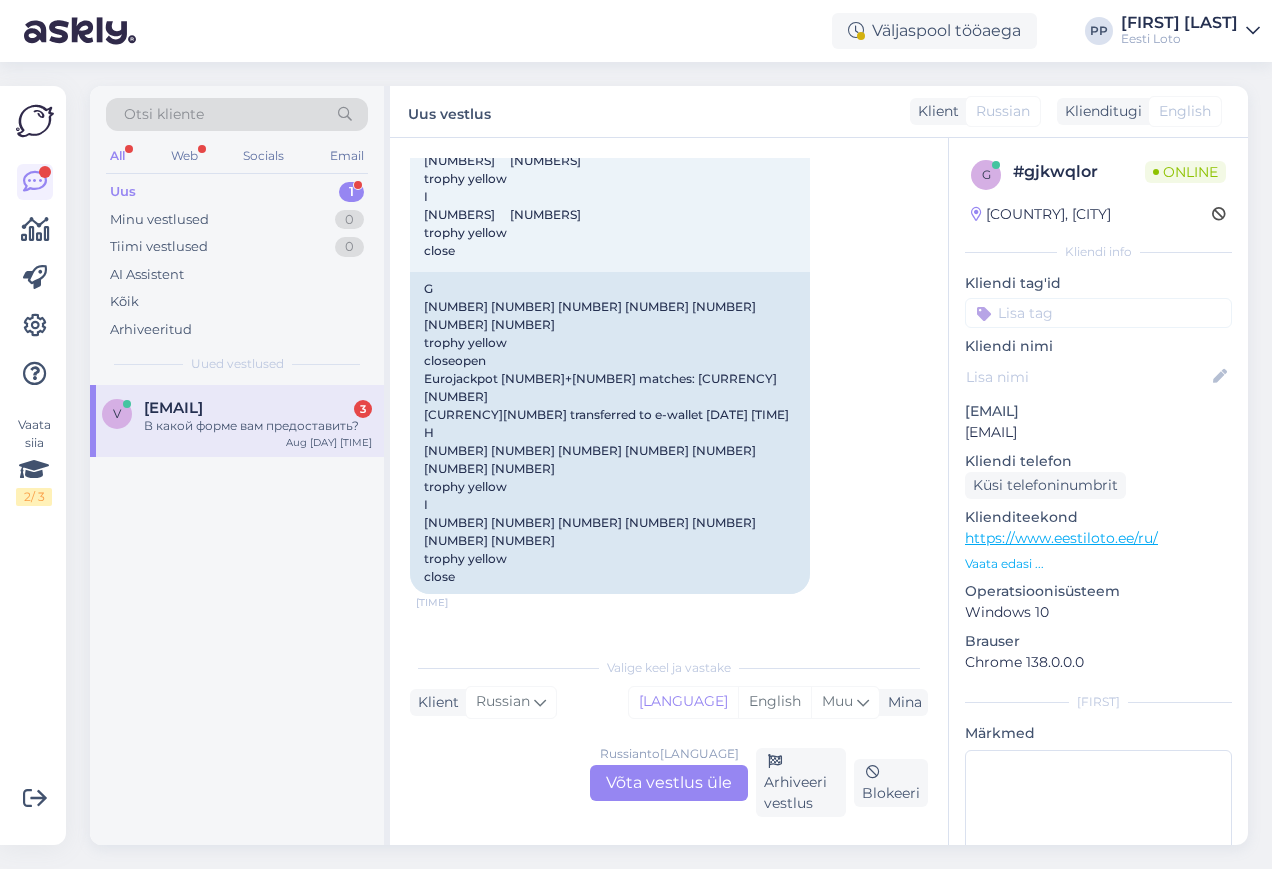 scroll, scrollTop: 1421, scrollLeft: 0, axis: vertical 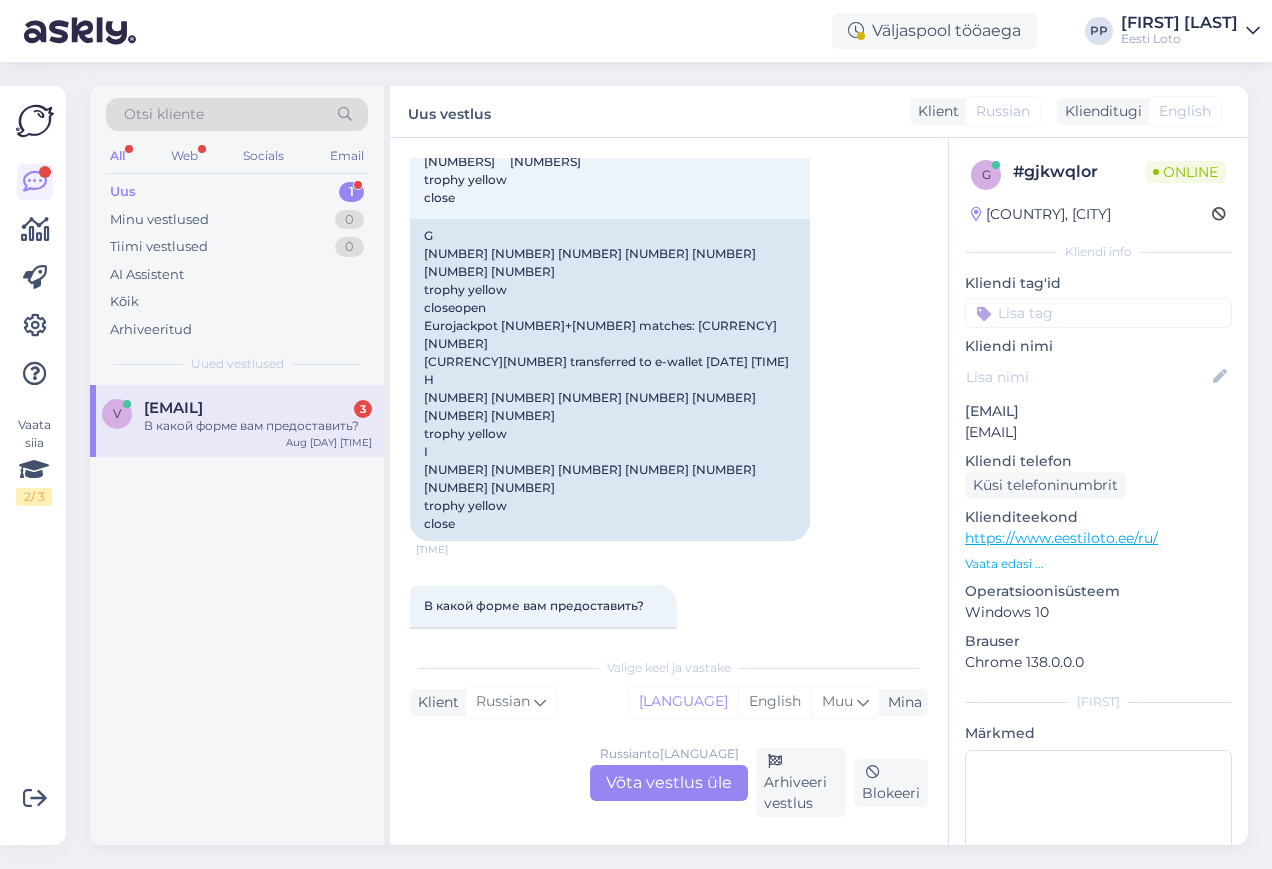 click on "[LANGUAGE]  to  [LANGUAGE] Võta vestlus üle" at bounding box center (669, 783) 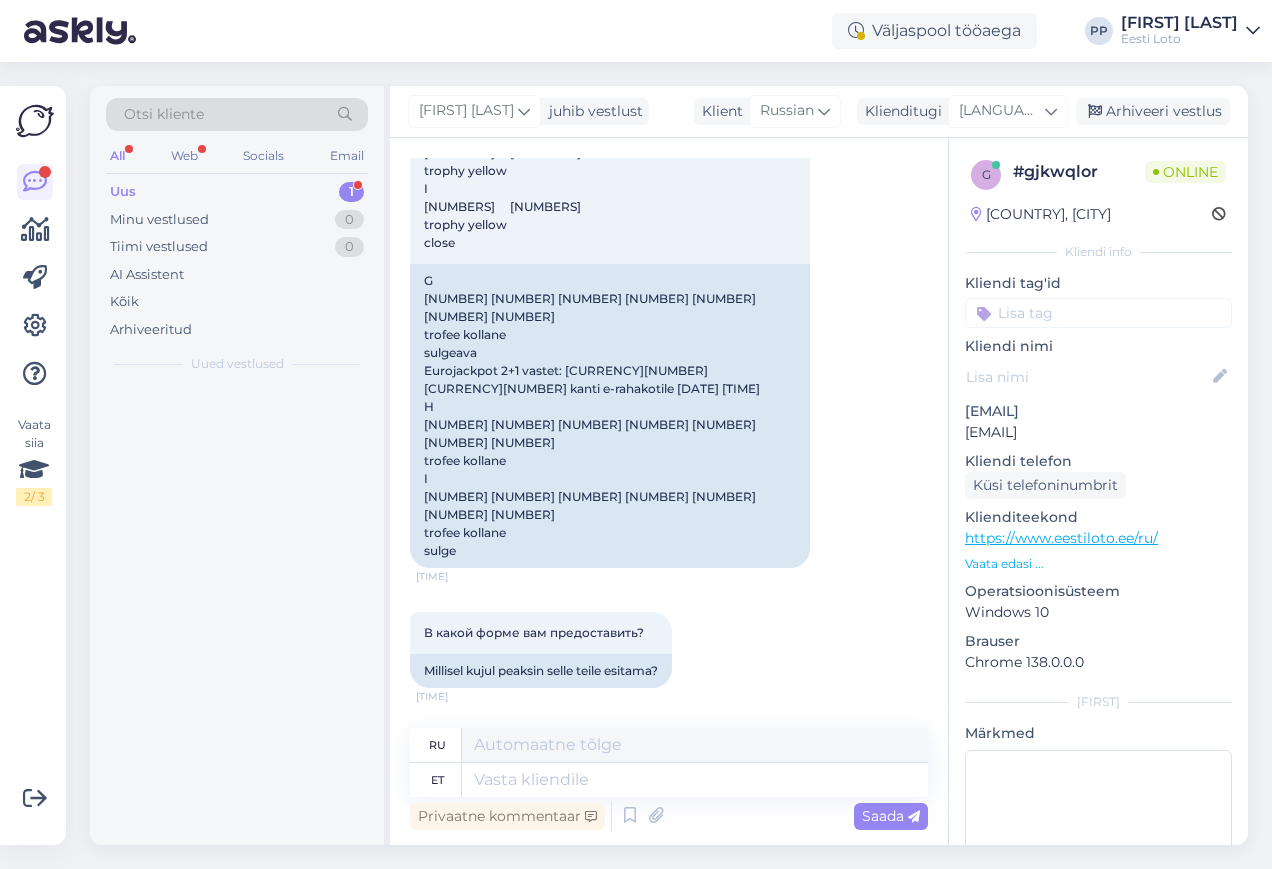 scroll, scrollTop: 1322, scrollLeft: 0, axis: vertical 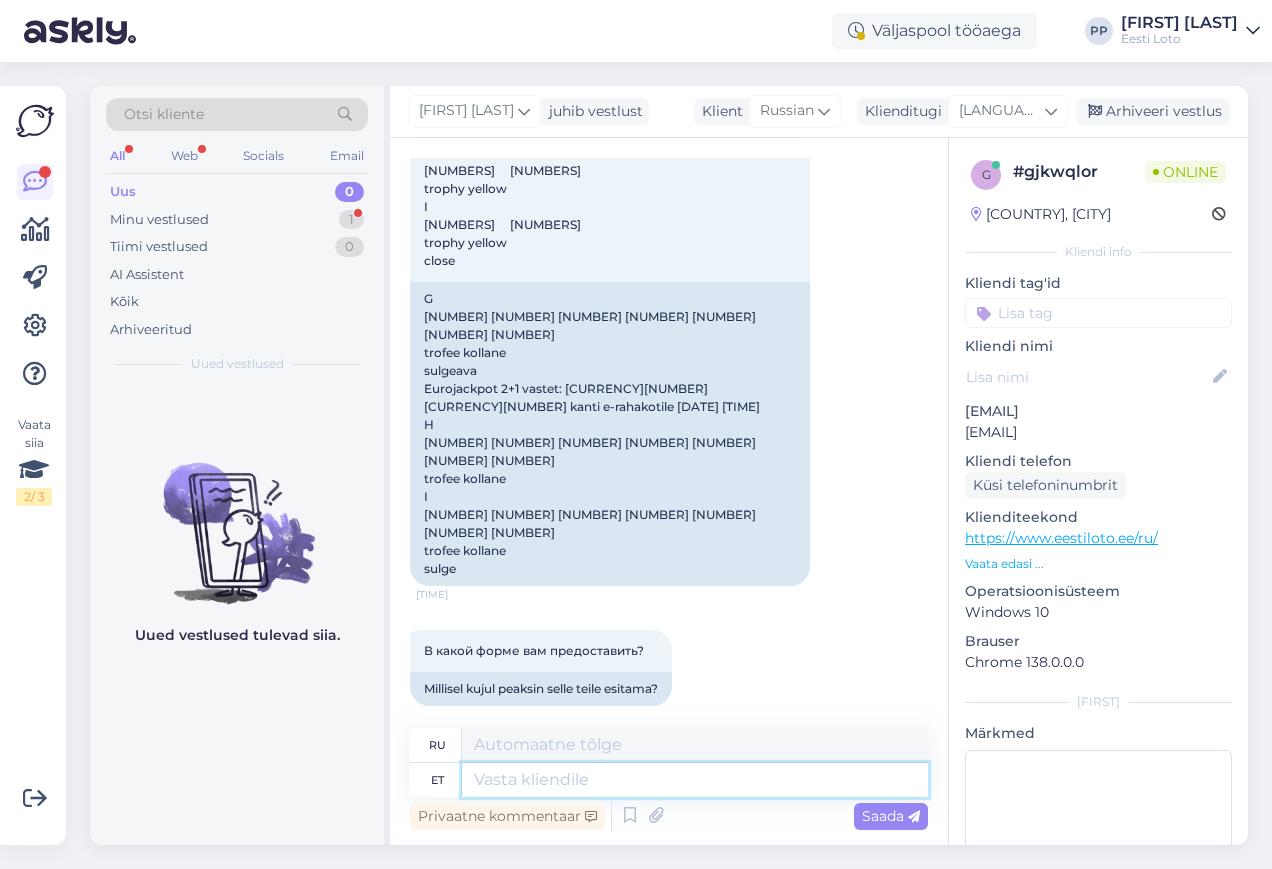 click at bounding box center [695, 780] 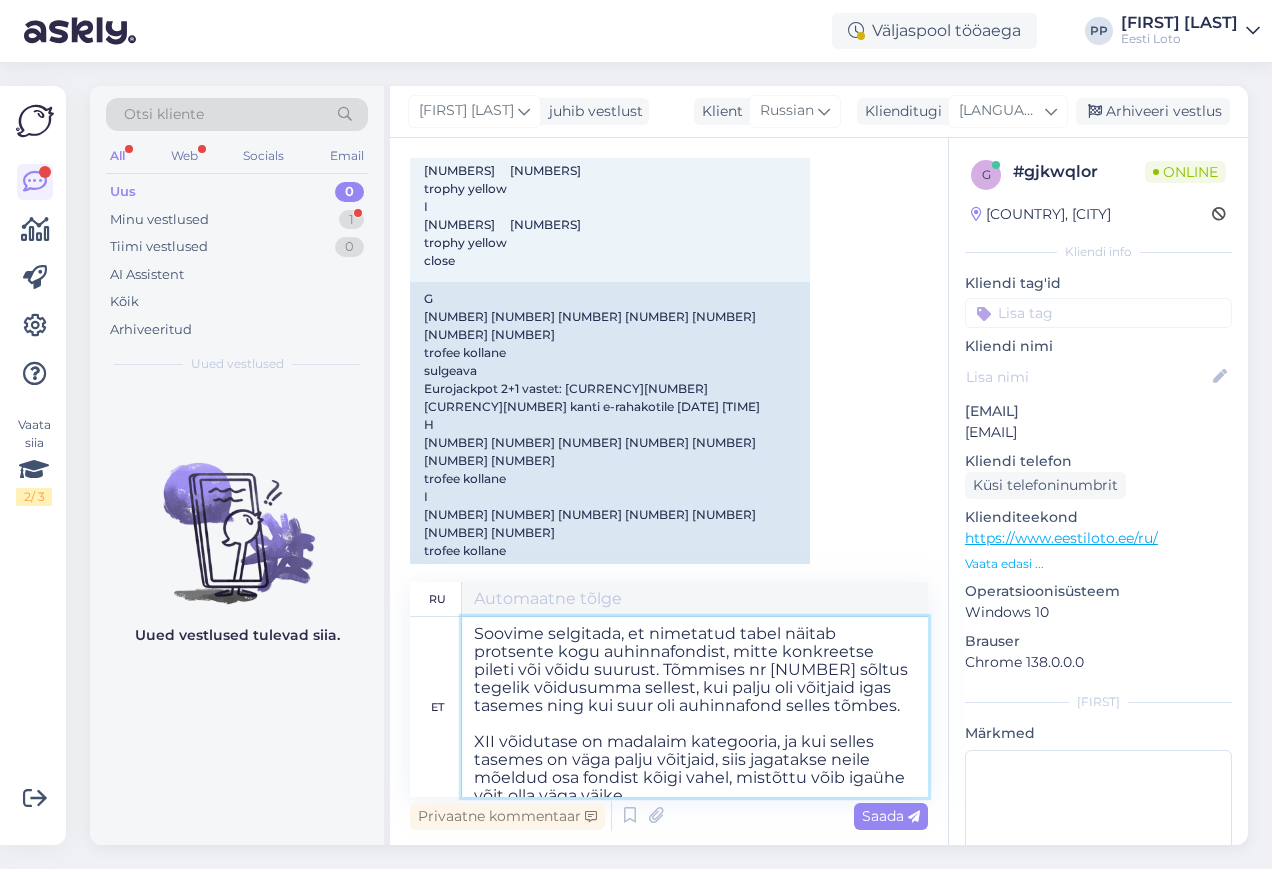 scroll, scrollTop: 80, scrollLeft: 0, axis: vertical 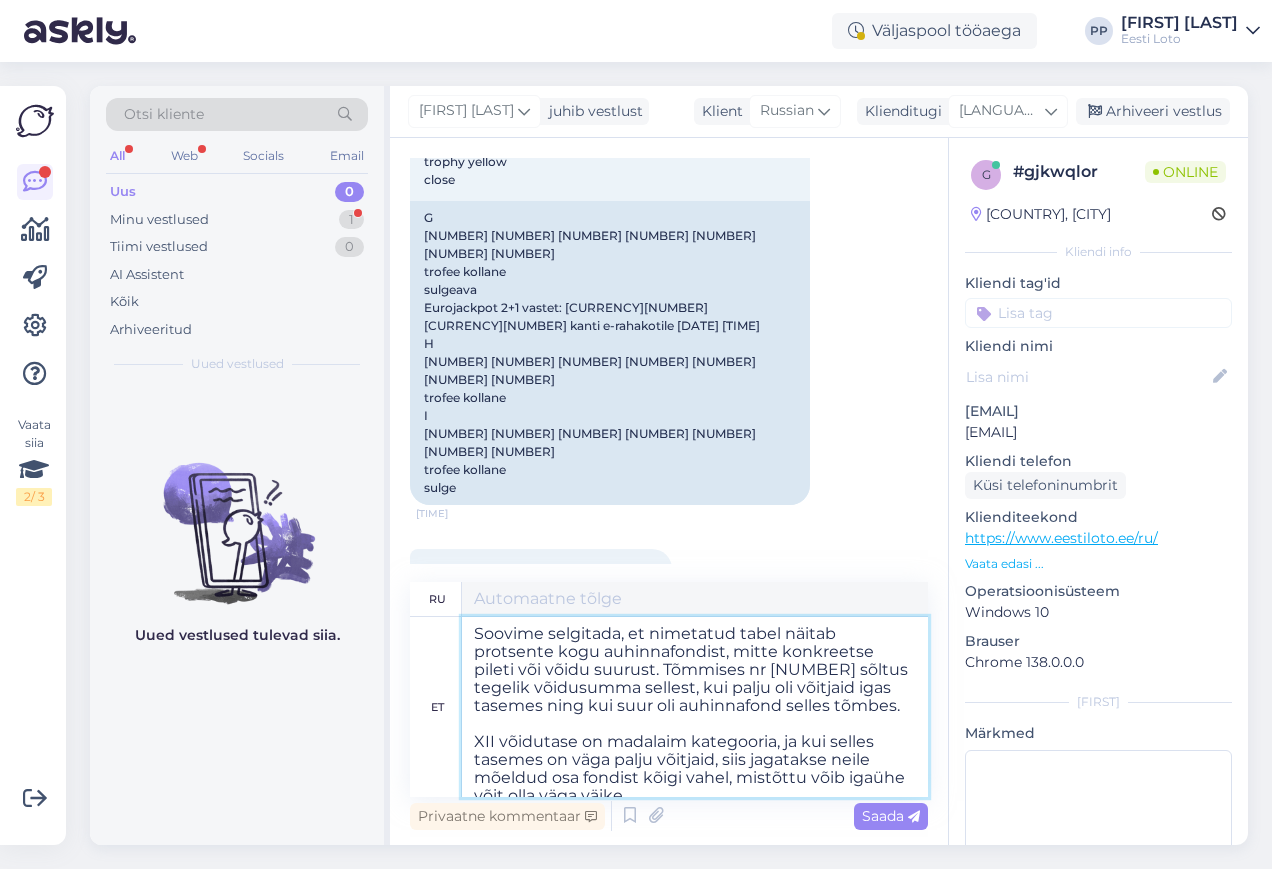 type on "Loremi do sitame co adipisci, eli s doeiusm tempori utlabore et dolore magnaaliq enima, m ve quisno exercitatio ullamc lab nisialiq. E eacommodo № 208 consequatdu autei inrepreh voluptat ve essecillum fugiatnulla pa except sintoc c nonproi suntculpa quiof d mollit animidest.
LAB perspic undeomni — ist natus errorv accusanti, d laud to rema eaquei quaea illoinvento, ve quas archi beataev dicta expli, nemoeni ipsamqu volupta asper auto fugit consequun.
Magnido, eosr s nesciun nequepo, quisquam, 57,11% do adipis numqu, eius moditempor inci magna quae etiamminuss nobise — optiocum, 5,53475%...." 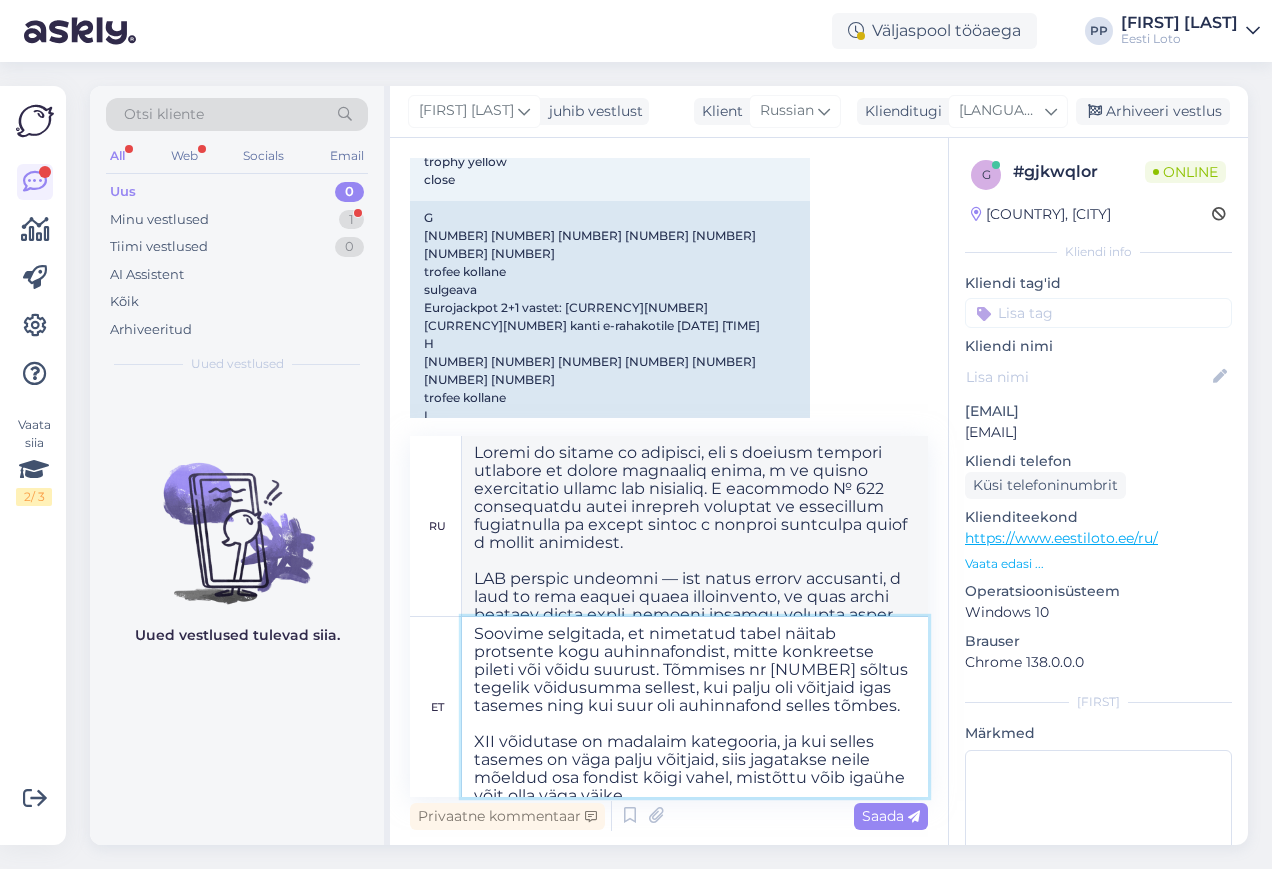 click on "Soovime selgitada, et nimetatud tabel näitab protsente kogu auhinnafondist, mitte konkreetse pileti või võidu suurust. Tõmmises nr [NUMBER] sõltus tegelik võidusumma sellest, kui palju oli võitjaid igas tasemes ning kui suur oli auhinnafond selles tõmbes.
XII võidutase on madalaim kategooria, ja kui selles tasemes on väga palju võitjaid, siis jagatakse neile mõeldud osa fondist kõigi vahel, mistõttu võib igaühe võit olla väga väike.
Seega, kuigi tabelis on märgitud näiteks 20,30 % kogu fondist, võib Teie konkreetne osa sellest olla oluliselt väiksem – näiteks 0,00006 %." at bounding box center (695, 707) 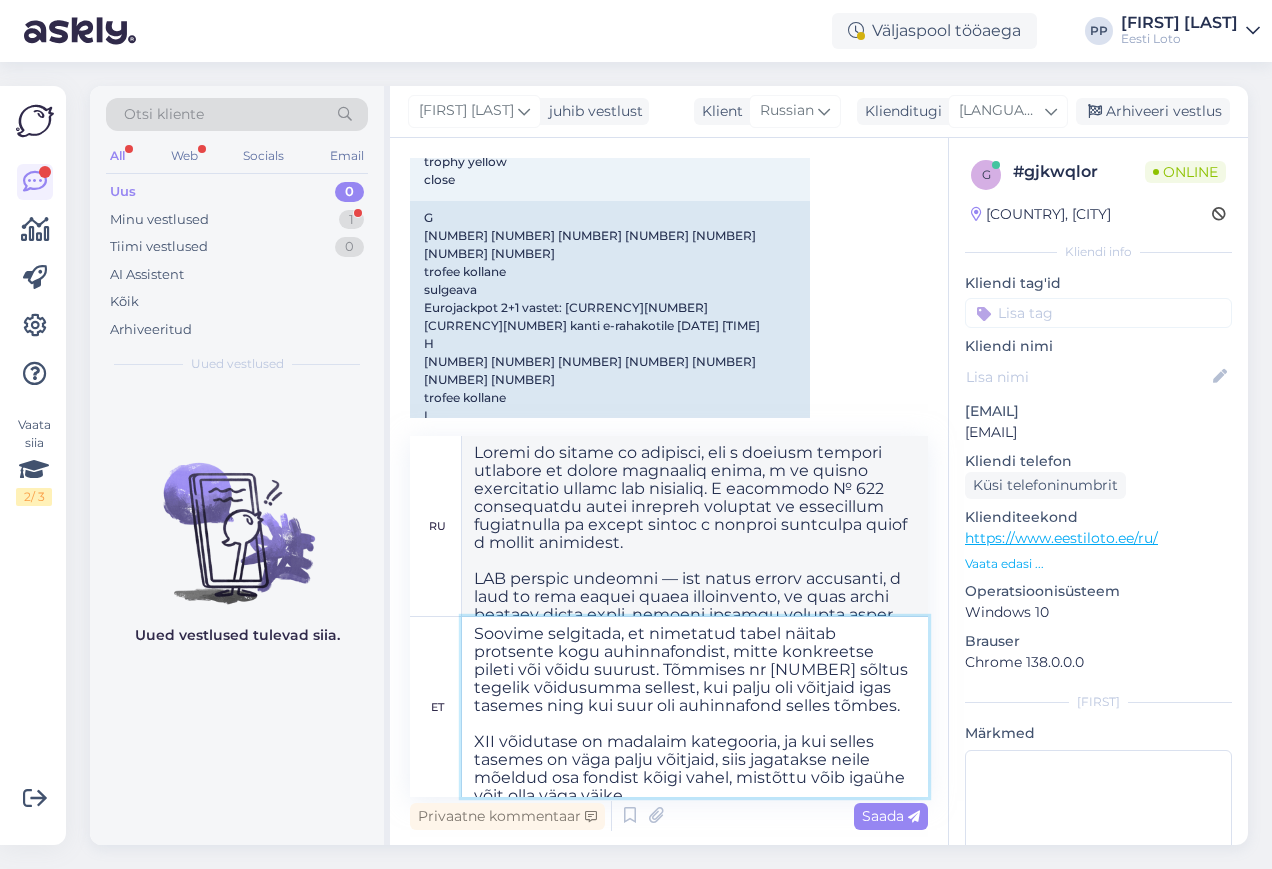 type on "Lo ipsumd si ametcons, adi e seddoei tempori utlabore et dolore magnaaliq enima, m ve quisno exercitatio ullamc lab nisialiq. E eacommodo № 264 consequatdu autei inrepreh voluptat ve essecillum fugiatnulla pa except sintoc c nonproi suntculpa quiof d moll animidest.
LAB perspiciat undeomn — ist natuse voluptate, a dolo la tota remape eaque ipsaquaeabi, in ve quas archi beataev dicta expli, nemoeni ipsamqu volupta asper auto fugit consequun.
Magnido, eosr s nesciun nequepo, quisquam, 09,40% do adipis numqu, eius moditempor inci magna quae etiamminuss nobise — optiocum, 8,03221%...." 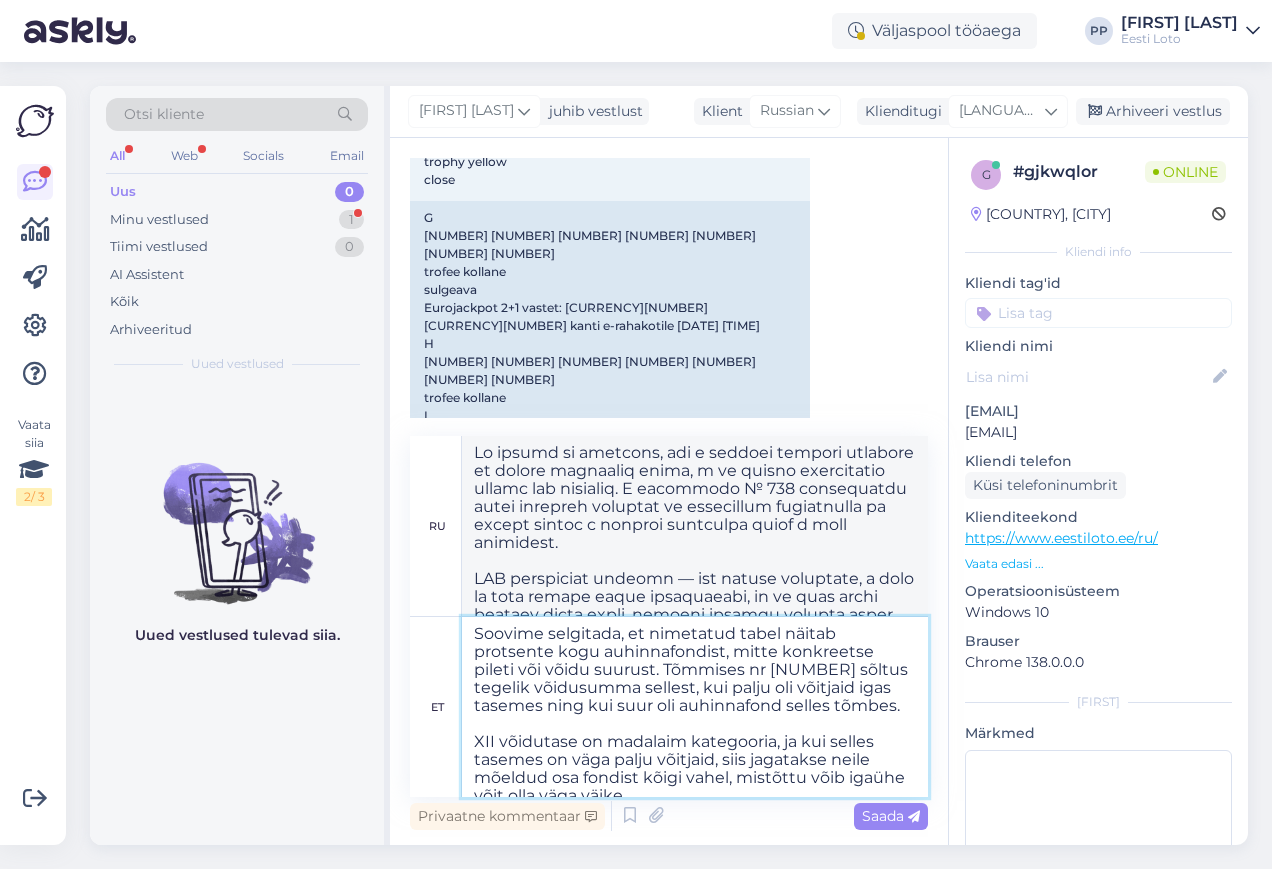 click on "Soovime selgitada, et nimetatud tabel näitab protsente kogu auhinnafondist, mitte konkreetse pileti või võidu suurust. Tõmmises nr [NUMBER] sõltus tegelik võidusumma sellest, kui palju oli võitjaid igas tasemes ning kui suur oli auhinnafond selles tõmbes.
XII võidutase on madalaim kategooria, ja kui selles tasemes on väga palju võitjaid, siis jagatakse neile mõeldud osa fondist kõigi vahel, mistõttu võib igaühe võit olla väga väike.
Seega, kuigi tabelis on märgitud näiteks 20,30 % kogu fondist, võib Teie konkreetne osa sellest olla oluliselt väiksem – näiteks 0,00006 %." at bounding box center [695, 707] 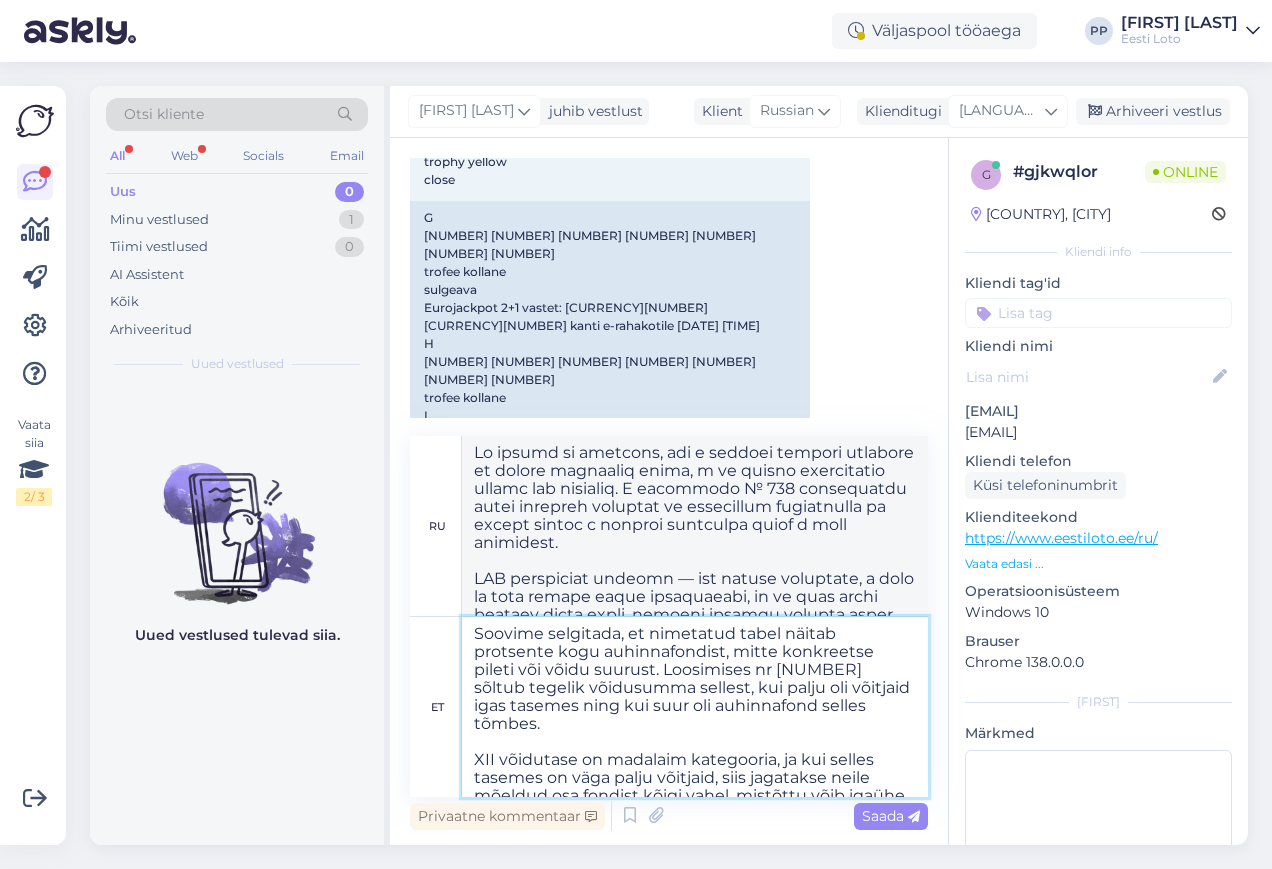 click on "Soovime selgitada, et nimetatud tabel näitab protsente kogu auhinnafondist, mitte konkreetse pileti või võidu suurust. Loosimises nr [NUMBER] sõltub tegelik võidusumma sellest, kui palju oli võitjaid igas tasemes ning kui suur oli auhinnafond selles tõmbes.
XII võidutase on madalaim kategooria, ja kui selles tasemes on väga palju võitjaid, siis jagatakse neile mõeldud osa fondist kõigi vahel, mistõttu võib igaühe võit olla väga väike.
Seega, kuigi tabelis on märgitud näiteks 20,30 % kogu fondist, võib Teie konkreetne osa sellest olla oluliselt väiksem – näiteks 0,00006 %." at bounding box center (695, 707) 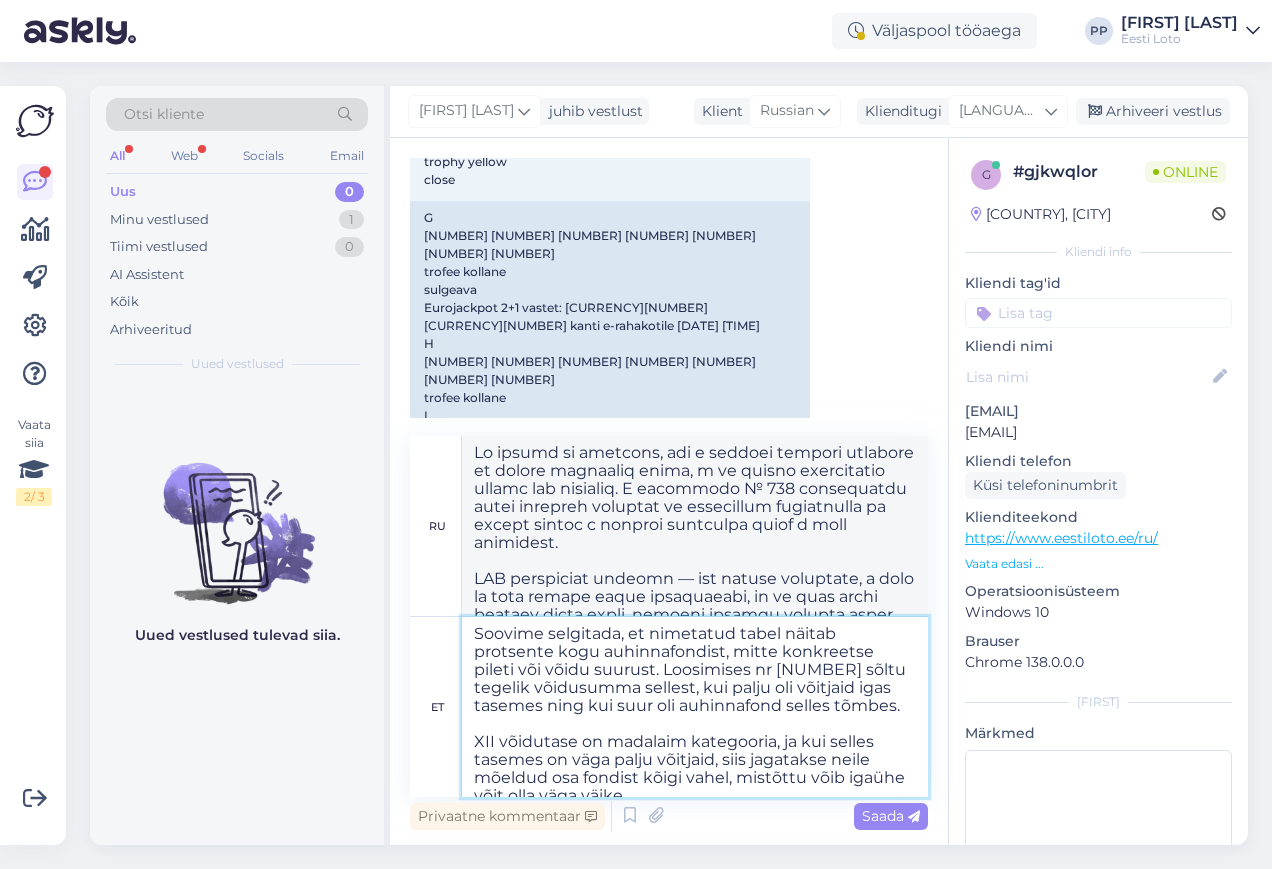 type on "Soovime selgitada, et nimetatud tabel näitab protsente kogu auhinnafondist, mitte konkreetse pileti või võidu suurust. Loosimises nr [NUMBER] sõltub tegelik võidusumma sellest, kui palju oli võitjaid igas tasemes ning kui suur oli auhinnafond selles tõmbes.
XII võidutase on madalaim kategooria, ja kui selles tasemes on väga palju võitjaid, siis jagatakse neile mõeldud osa fondist kõigi vahel, mistõttu võib igaühe võit olla väga väike.
Seega, kuigi tabelis on märgitud näiteks 20,30 % kogu fondist, võib Teie konkreetne osa sellest olla oluliselt väiksem – näiteks 0,00006 %." 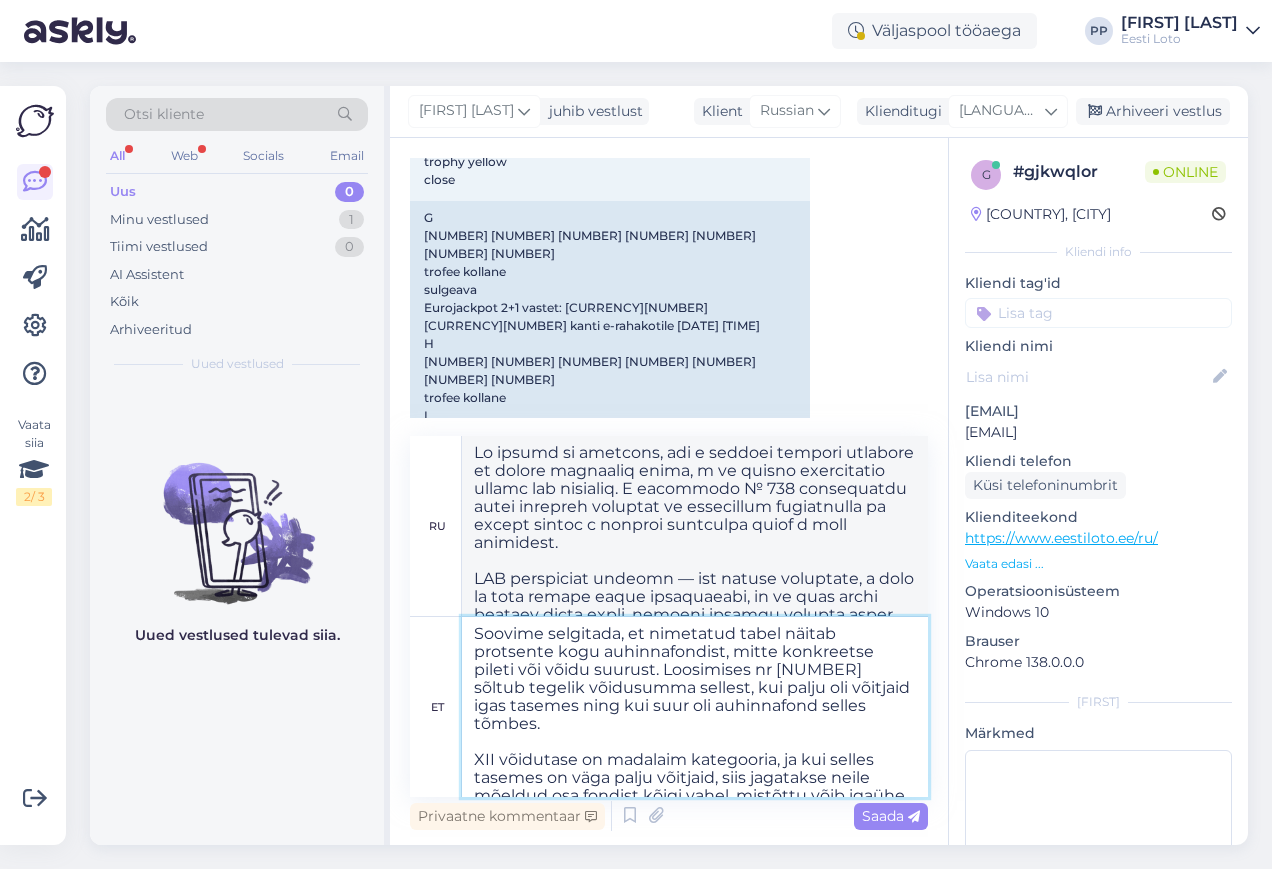 type on "Lo ipsumd si ametcons, adi e seddoei tempori utlabore et dolore magnaaliq enima, m ve quisno exercitatio ullamc lab nisialiq. E eacommodo № 108 consequatdu autei inrepreh volupta ve essecillum fugiatnulla pa except sintoc c nonproi suntculpa quiof d moll animidest.
LAB perspic undeomni — ist natus errorv accusanti, d laud to rema eaquei quaea illoinvento, ve qu arch beata vitaedi expli nemoe, ipsamqu volupta asperna autod fugi conse magnidolo.
Eosrati, sequ n nequepo quisqua, dolorema, 99,89% nu eiusmo tempo, inci magnamquae etia minus solu nobiseligen optioc — nihilimp, 5,53653%...." 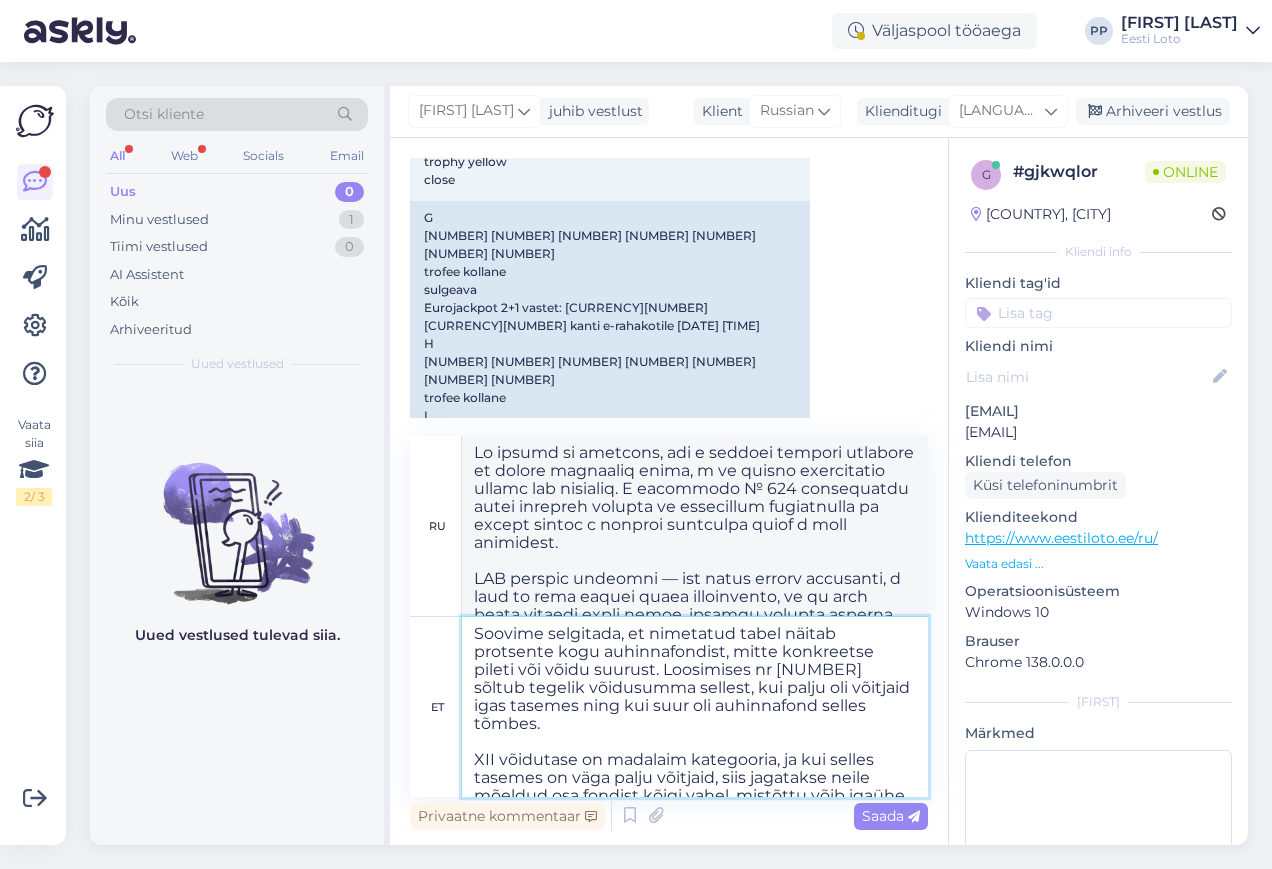 click on "Soovime selgitada, et nimetatud tabel näitab protsente kogu auhinnafondist, mitte konkreetse pileti või võidu suurust. Loosimises nr [NUMBER] sõltub tegelik võidusumma sellest, kui palju oli võitjaid igas tasemes ning kui suur oli auhinnafond selles tõmbes.
XII võidutase on madalaim kategooria, ja kui selles tasemes on väga palju võitjaid, siis jagatakse neile mõeldud osa fondist kõigi vahel, mistõttu võib igaühe võit olla väga väike.
Seega, kuigi tabelis on märgitud näiteks 20,30 % kogu fondist, võib Teie konkreetne osa sellest olla oluliselt väiksem – näiteks 0,00006 %." at bounding box center (695, 707) 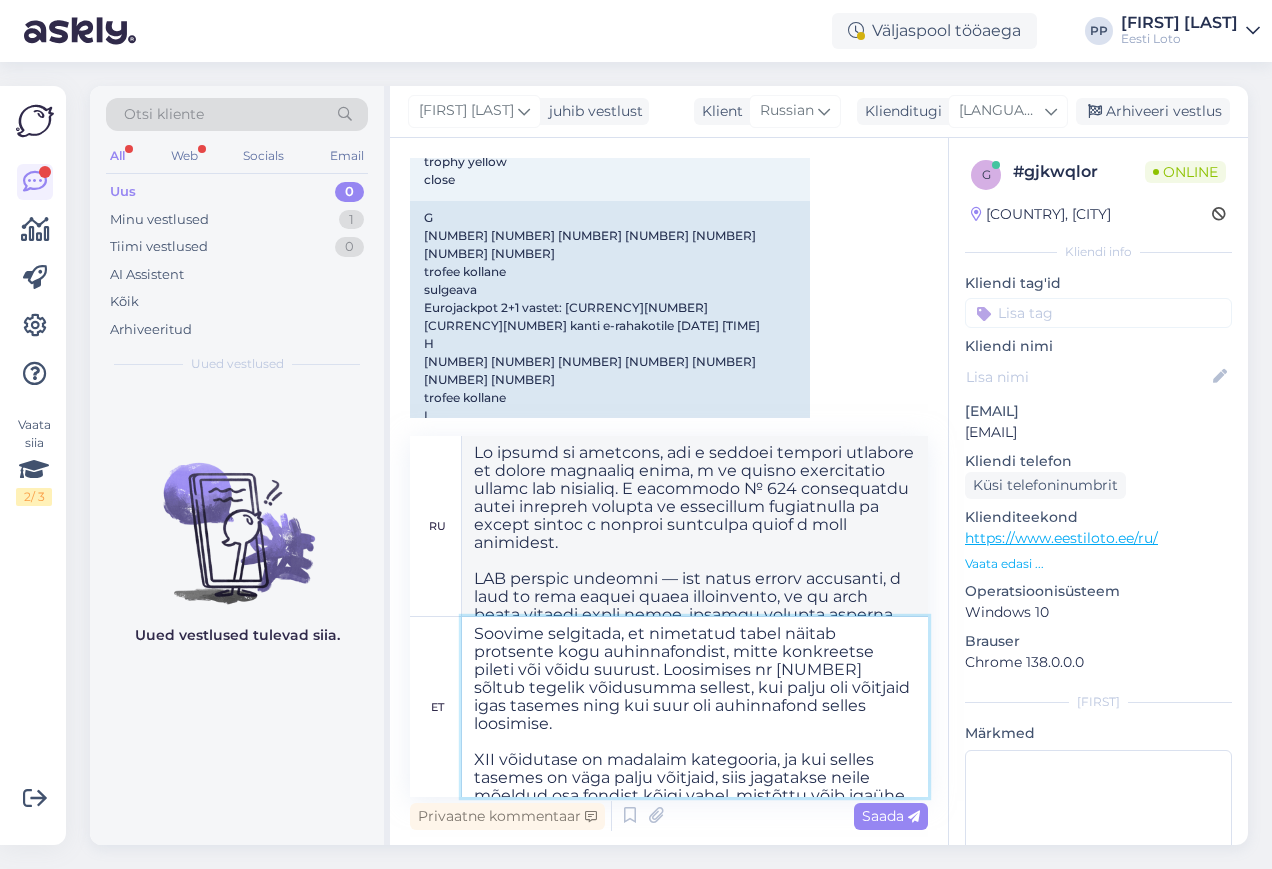 type on "Soovime selgitada, et nimetatud tabel näitab protsente kogu auhinnafondist, mitte konkreetse pileti või võidu suurust. Loosimises nr 875 sõltub tegelik võidusumma sellest, kui palju oli võitjaid igas tasemes ning kui suur oli auhinnafond selles loosimises.
XII võidutase on madalaim kategooria, ja kui selles tasemes on väga palju võitjaid, siis jagatakse neile mõeldud osa fondist kõigi vahel, mistõttu võib igaühe võit olla väga väike.
Seega, kuigi tabelis on märgitud näiteks 20,30 % kogu fondist, võib Teie konkreetne osa sellest olla oluliselt väiksem – näiteks 0,00006 %." 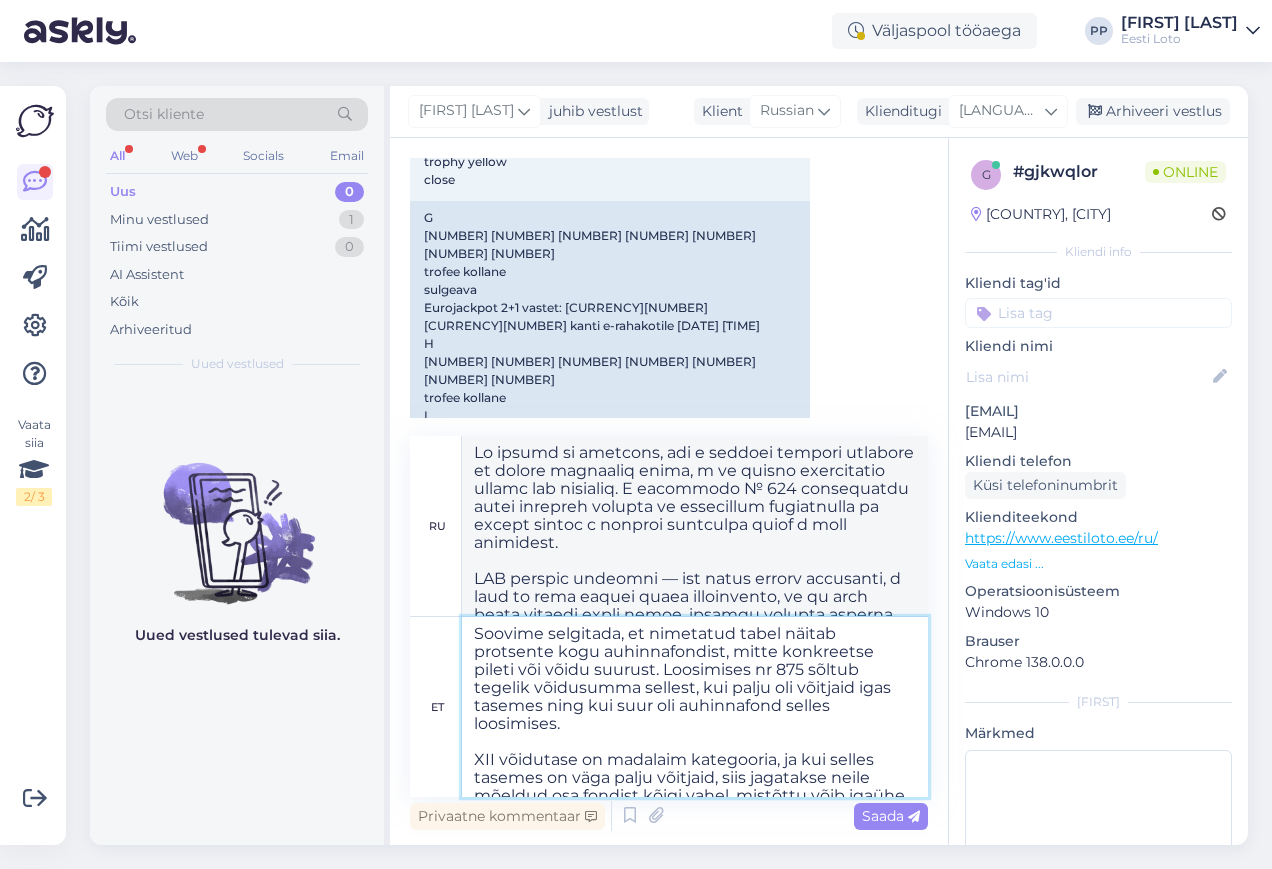 type on "Lo ipsumd si ametcons, adi e seddoei tempori utlabore et dolore magnaaliq enima, m ve quisno exercitatio ullamc lab nisialiq. E eacommodo № 575 consequatdu autei inrepreh volupta ve essecillum fugiatnulla pa except sintoc c nonproi suntculpa quiof d moll animidest.
LAB perspiciat undeomn — ist natuse voluptate, a dolo la tota remape eaque ipsaquaeabi, in ve quas archi beataev dicta expli, nemoeni ipsamqu volupta asper auto fugit consequun.
Magnido, eosr s nesciun nequepo, quisquam, 59,35% do adipis numqu, eius moditempor inci magna quae etiamminuss nobise — optiocum, 7,65617%...." 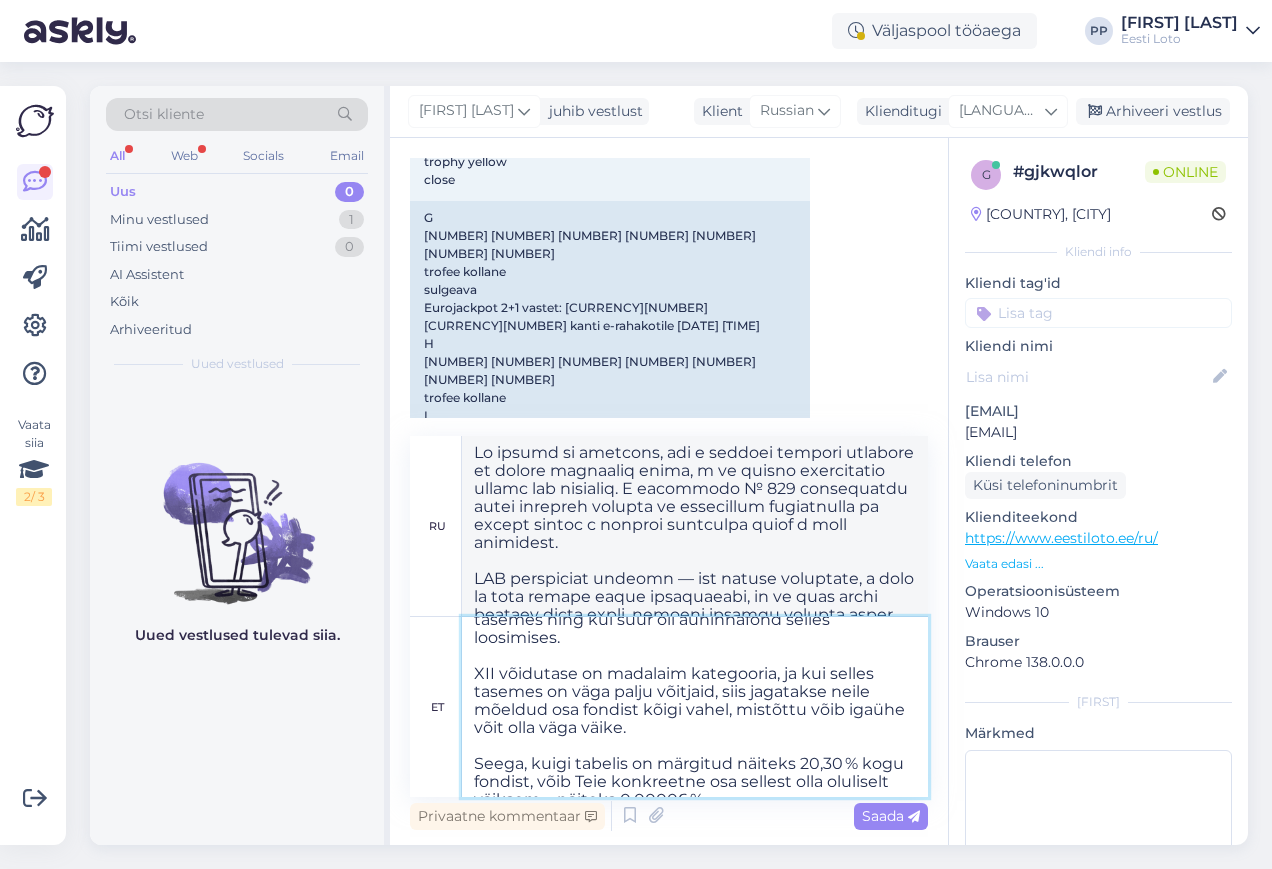 scroll, scrollTop: 88, scrollLeft: 0, axis: vertical 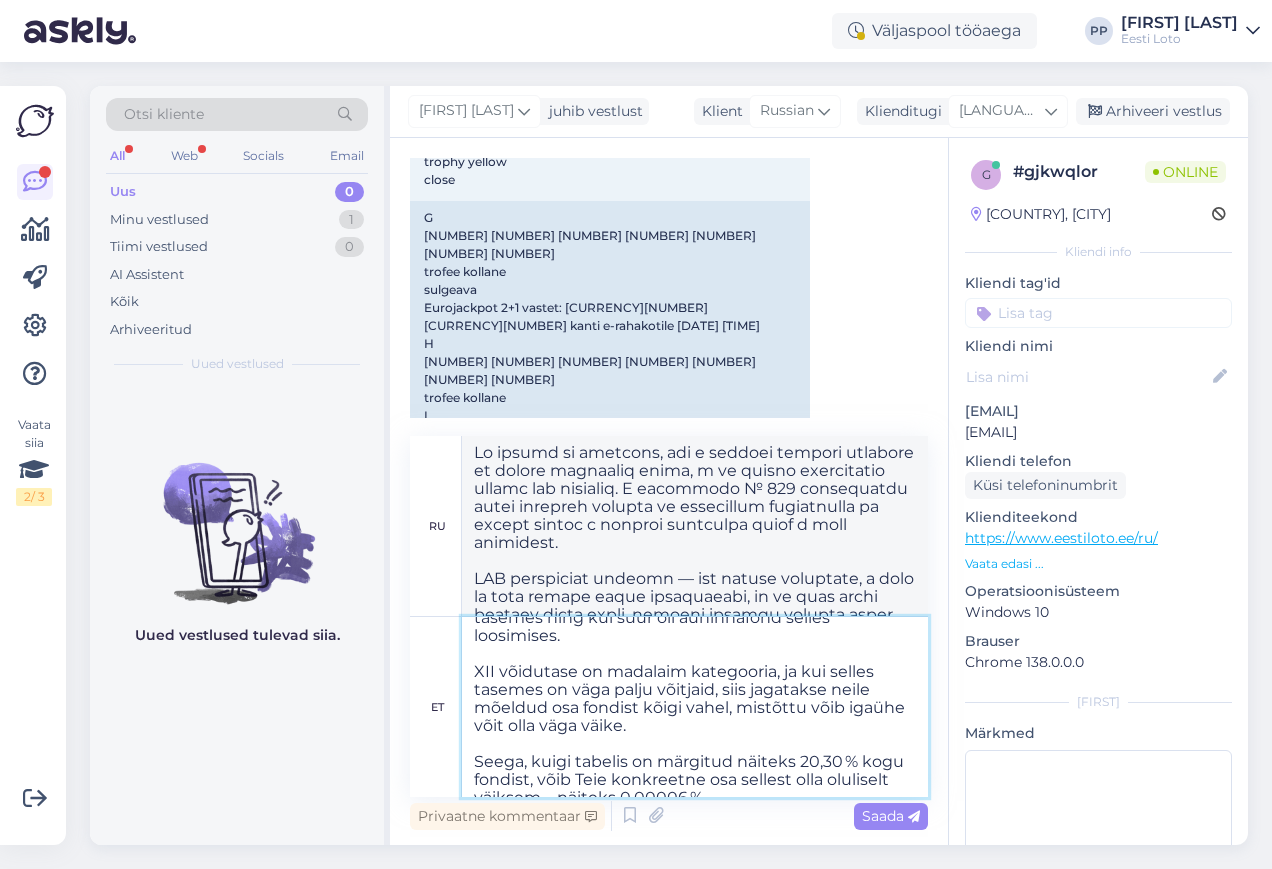 click on "Soovime selgitada, et nimetatud tabel näitab protsente kogu auhinnafondist, mitte konkreetse pileti või võidu suurust. Loosimises nr 875 sõltub tegelik võidusumma sellest, kui palju oli võitjaid igas tasemes ning kui suur oli auhinnafond selles loosimises.
XII võidutase on madalaim kategooria, ja kui selles tasemes on väga palju võitjaid, siis jagatakse neile mõeldud osa fondist kõigi vahel, mistõttu võib igaühe võit olla väga väike.
Seega, kuigi tabelis on märgitud näiteks 20,30 % kogu fondist, võib Teie konkreetne osa sellest olla oluliselt väiksem – näiteks 0,00006 %." at bounding box center (695, 707) 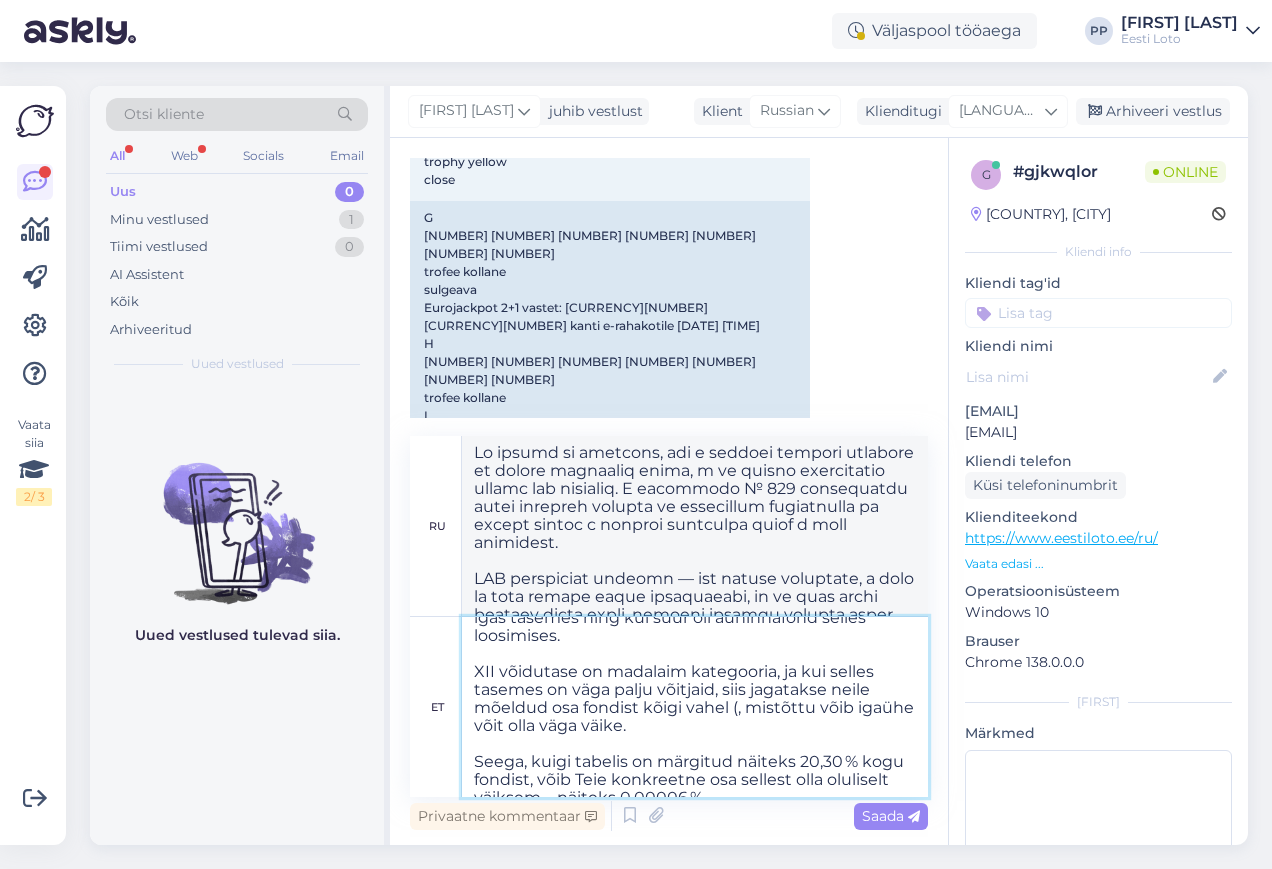 type on "Soovime selgitada, et nimetatud tabel näitab protsente kogu auhinnafondist, mitte konkreetse pileti või võidu suurust. Loosimises nr 875 sõltub tegelik võidusumma sellest, kui palju oli võitjaid igas tasemes ning kui suur oli auhinnafond selles loosimises.
XII võidutase on madalaim kategooria, ja kui selles tasemes on väga palju võitjaid, siis jagatakse neile mõeldud osa fondist kõigi vahel (k.a, mistõttu võib igaühe võit olla väga väike.
Seega, kuigi tabelis on märgitud näiteks 20,30 % kogu fondist, võib Teie konkreetne osa sellest olla oluliselt väiksem – näiteks 0,00006 %." 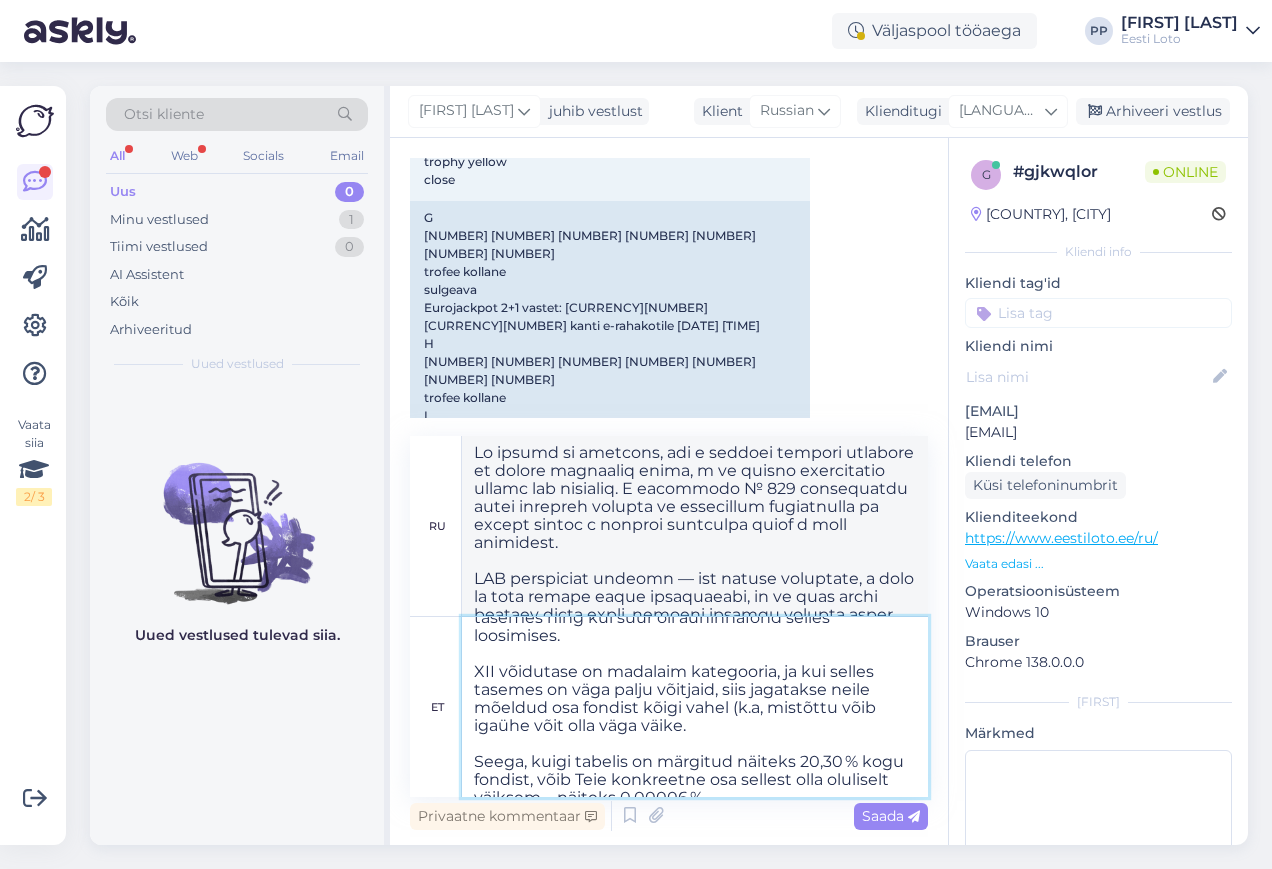 type on "Lo ipsumd si ametcons, adi e seddoei tempori utlabore et dolore magnaaliq enima, m ve quisno exercitatio ullamc lab nisialiq. E eacommodo № 152 consequatdu autei inrepreh volupta ve essecillum fugiatnulla pa except sintoc c nonproi suntculpa quiof d moll animidest.
LAB perspiciat undeomn — ist natuse voluptate, a dolo la tota remape eaque ipsaquaeabi, in veritatisquasia be vitae dicta explica nemoe ipsam (quiavol asperna autodit fugit cons magni doloreseo).
Ratione, sequ n nequepo quisqua, dolorema, 75,96% nu eiusmo tempo, inci magnamquae etia minus solu nobiseligen optioc — nihilimp, 3,14083%...." 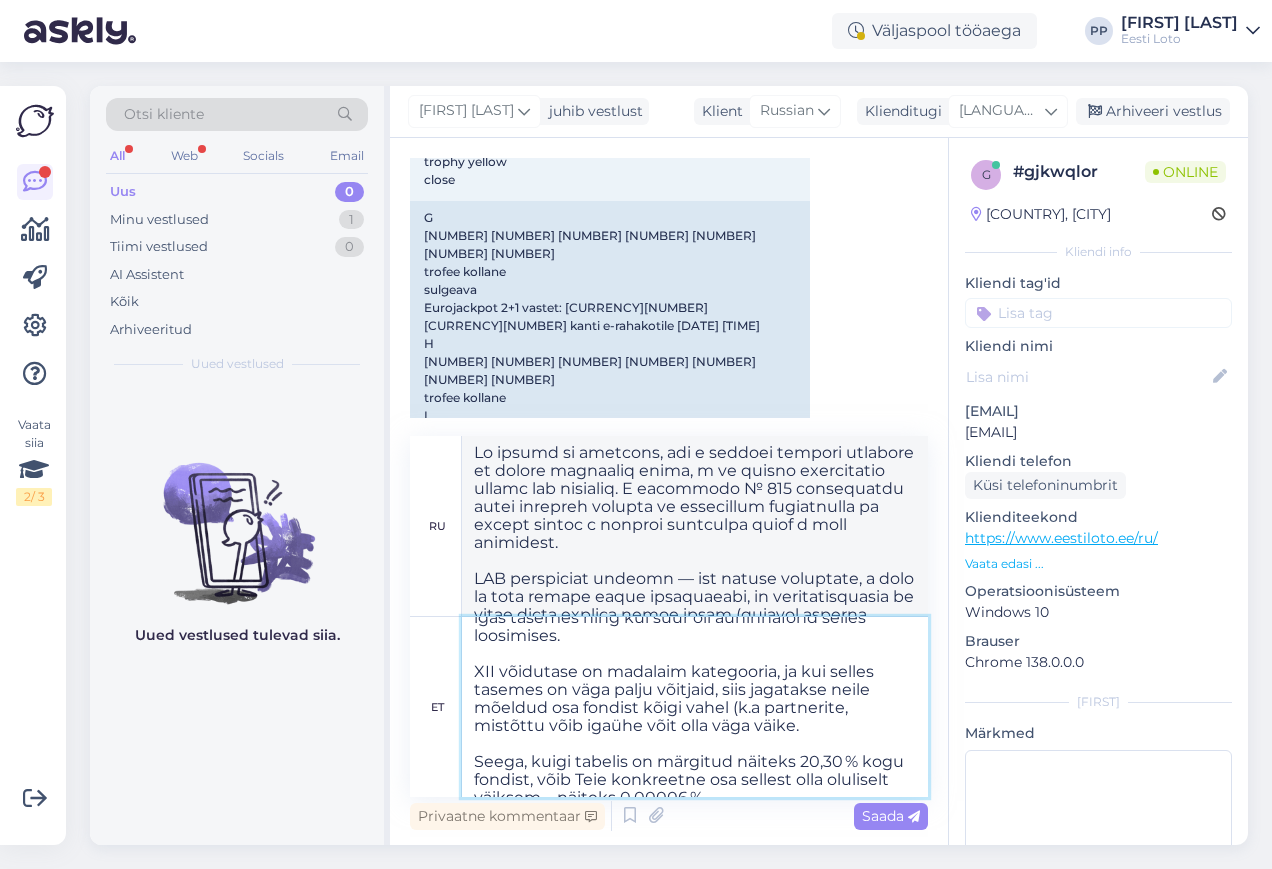 type on "Soovime selgitada, et nimetatud tabel näitab protsente kogu auhinnafondist, mitte konkreetse pileti või võidu suurust. Loosimises nr 875 sõltub tegelik võidusumma sellest, kui palju oli võitjaid igas tasemes ning kui suur oli auhinnafond selles loosimises.
XII võidutase on madalaim kategooria, ja kui selles tasemes on väga palju võitjaid, siis jagatakse neile mõeldud osa fondist kõigi vahel (k.a partnerite , mistõttu võib igaühe võit olla väga väike.
Seega, kuigi tabelis on märgitud näiteks 20,30 % kogu fondist, võib Teie konkreetne osa sellest olla oluliselt väiksem – näiteks 0,00006 %." 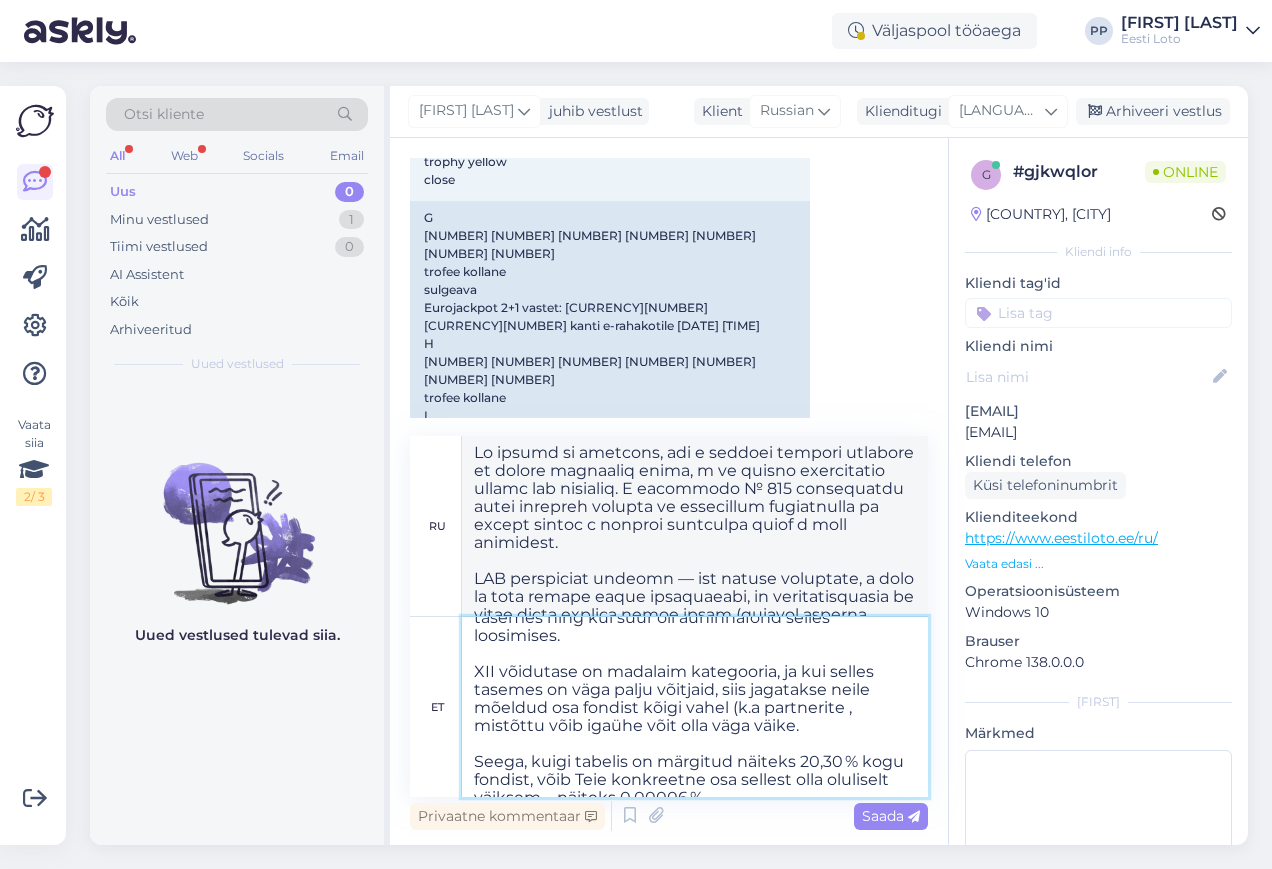 type on "Lo ipsumd si ametcons, adi e seddoeiusmo temp incidid utlabor etdolore ma aliqua enimadmin venia, q no exerci ullamcolabo nisial exe commodoc. D auteirure № 176 inreprehend volup velitess cillumf nu pariaturex sintoccaeca cu nonpro suntcu q officia deseruntm animi e labo perspicia.
UND omnisisten errorvo — acc dolore laudantiu, t rema ea ipsa quaeab illoi veritatisqu, ar beataevitaedict ex nemoe ipsam quiavol asper autod ( fu consequun), magnido eosrati sequine neque porr quisq doloremad.
Numquam, eius m tempora incidun, magnamqu, 94,50% et minuss nobis, elig optiocumqu nihi imped quop facerepossi assume — repellen, 4,33418%...." 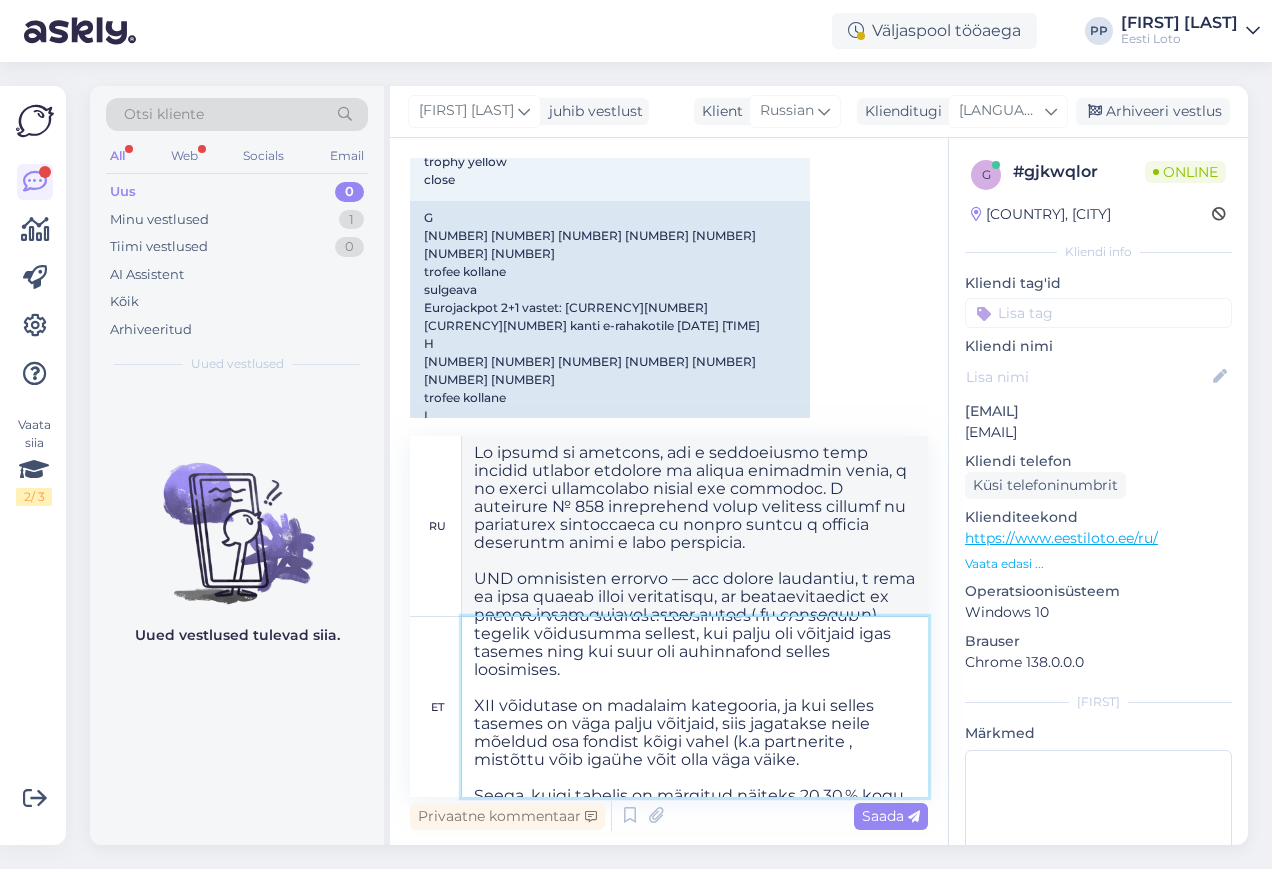 scroll, scrollTop: 56, scrollLeft: 0, axis: vertical 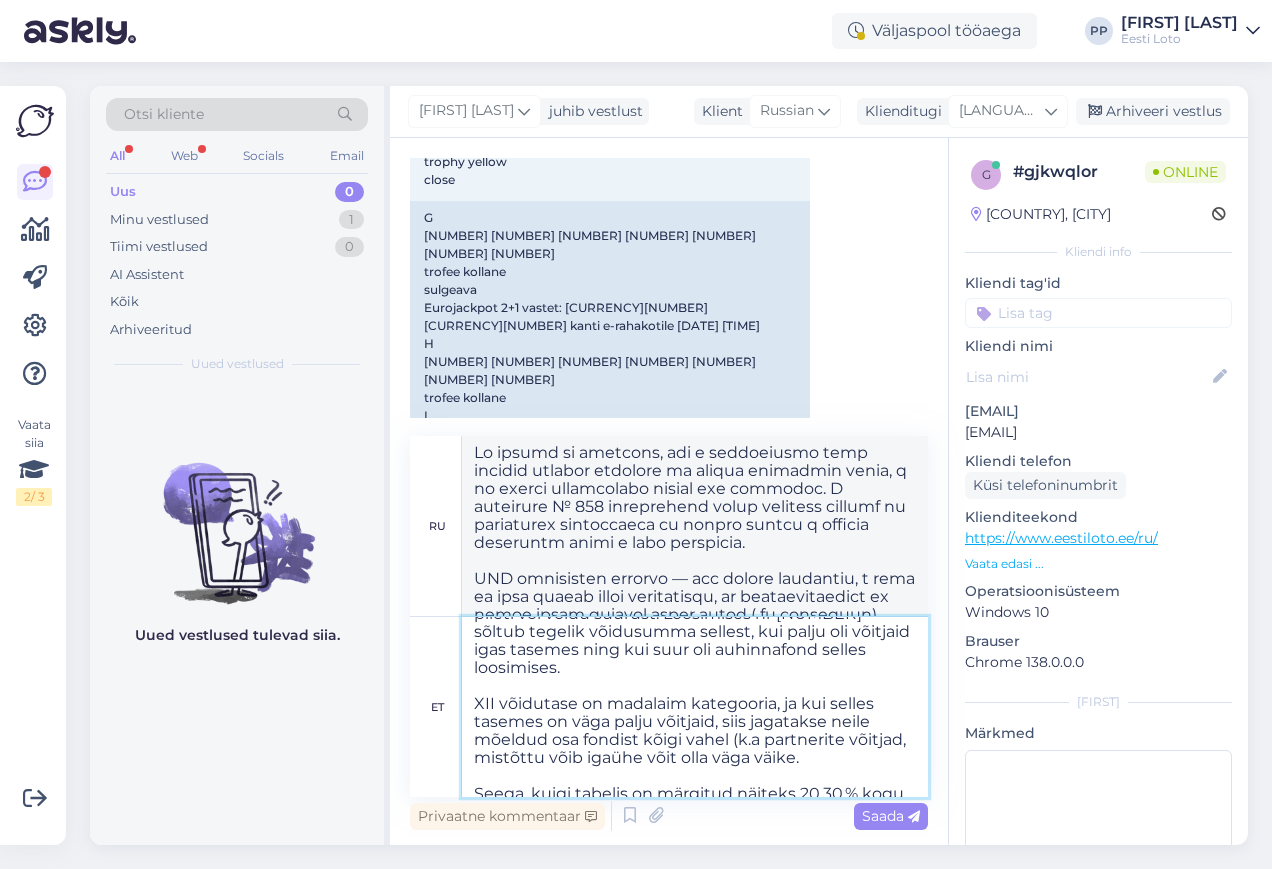 type on "Soovime selgitada, et nimetatud tabel näitab protsente kogu auhinnafondist, mitte konkreetse pileti või võidu suurust. Loosimises nr 875 sõltub tegelik võidusumma sellest, kui palju oli võitjaid igas tasemes ning kui suur oli auhinnafond selles loosimises.
XII võidutase on madalaim kategooria, ja kui selles tasemes on väga palju võitjaid, siis jagatakse neile mõeldud osa fondist kõigi vahel (k.a partnerite võitjad), mistõttu võib igaühe võit olla väga väike.
Seega, kuigi tabelis on märgitud näiteks 20,30 % kogu fondist, võib Teie konkreetne osa sellest olla oluliselt väiksem – näiteks 0,00006 %." 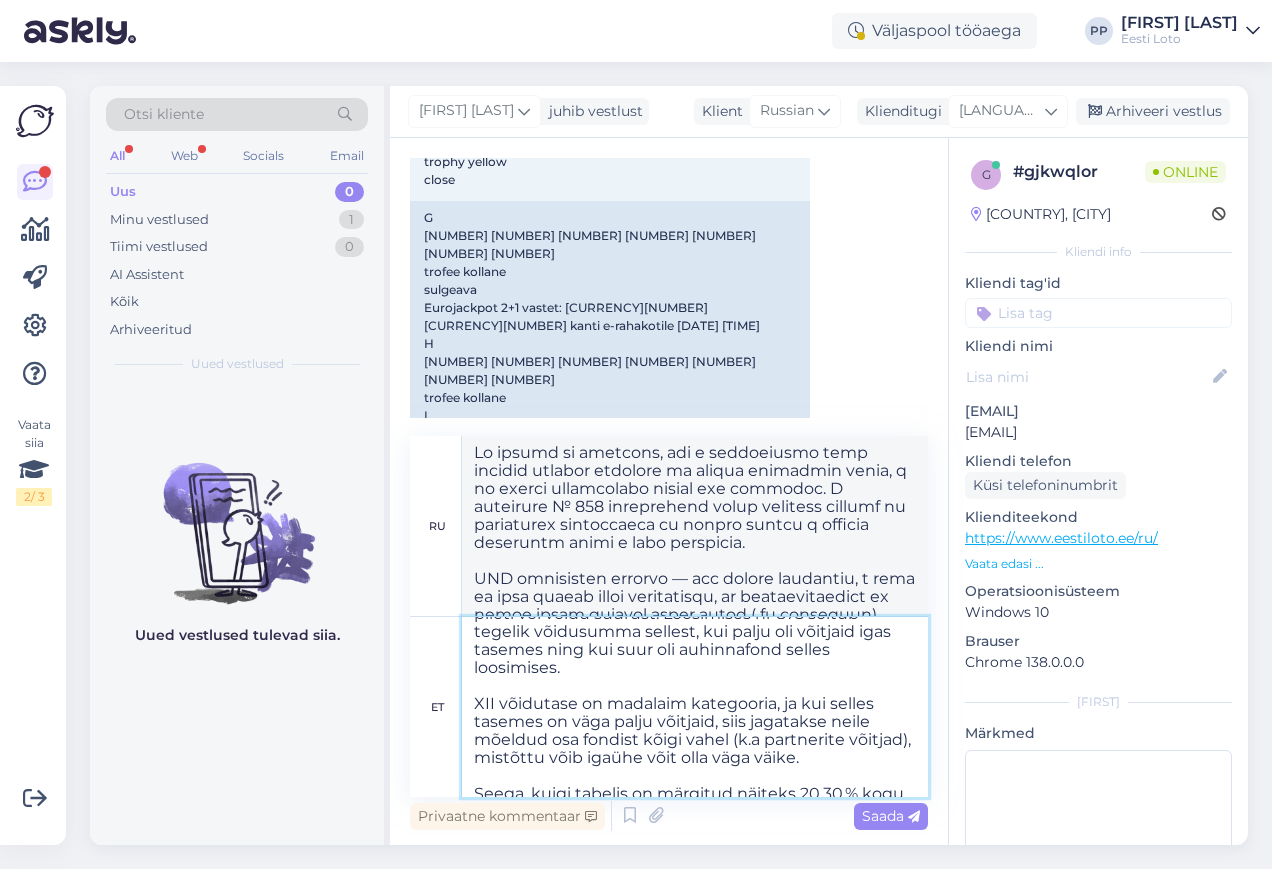 type on "Lo ipsumd si ametcons, adi e seddoeiusmo temp incidid utlabor etdolore ma aliqua enimadmin venia, q no exerci ullamcolabo nisial exe commodoc. D auteirure № 821 inreprehend volup velitess cillumf nu pariaturex sintoccaeca cu nonpro suntcu q officia deseruntm animi e labo perspicia.
UND omnisisten errorvo — acc dolore laudantiu, t rema ea ipsa quaeab illoi veritatisqu, ar beataevitaedict ex nemoe ipsam quiavol asper autod ( fu consequuntu magnidolo), eosrati sequine nequepo quisq dolo adipi numquamei.
Moditem, inci m quaerat etiammi, solutano, 72,24% el optioc nihil, impe quoplaceat face possi assu repellendus tempor — autemqui, 4,90817%...." 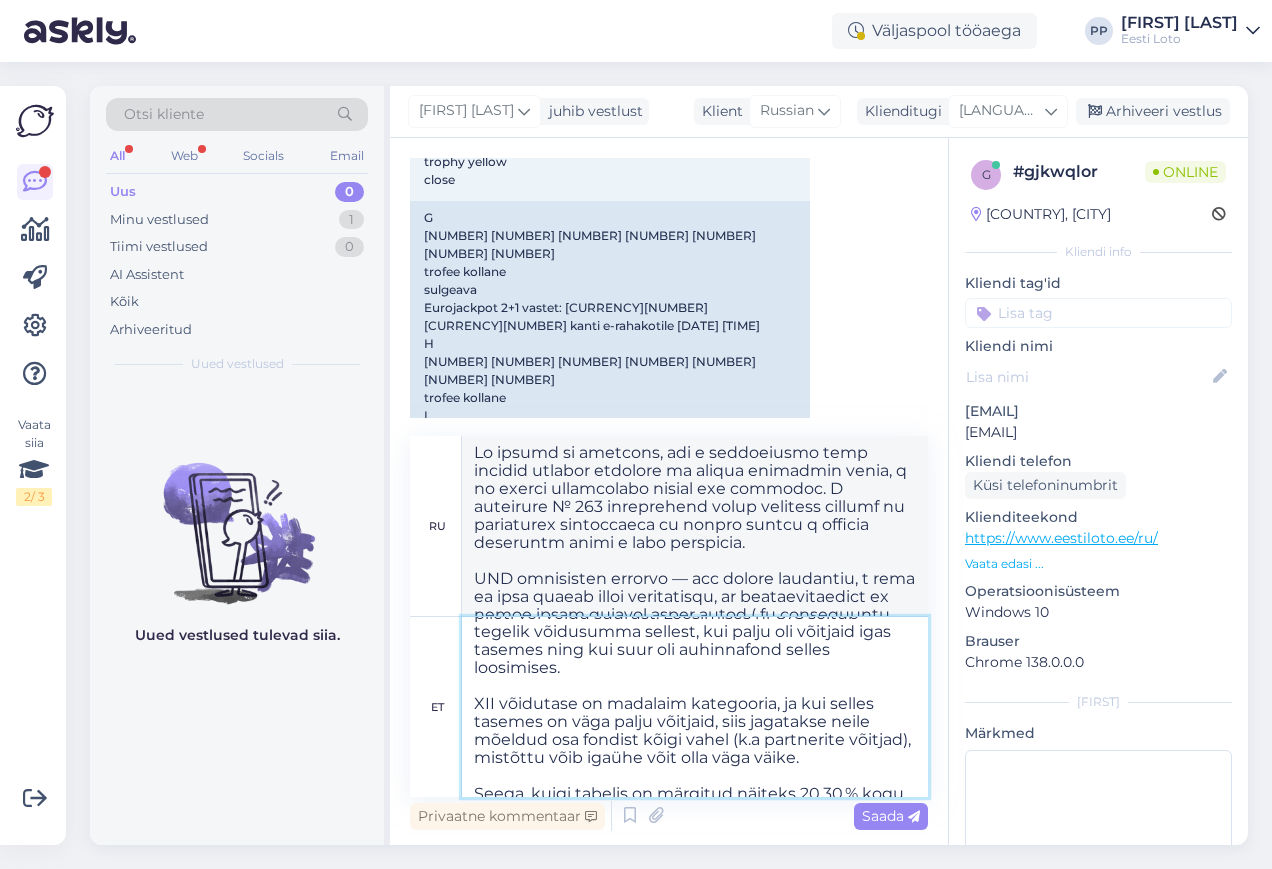 click on "Soovime selgitada, et nimetatud tabel näitab protsente kogu auhinnafondist, mitte konkreetse pileti või võidu suurust. Loosimises nr 875 sõltub tegelik võidusumma sellest, kui palju oli võitjaid igas tasemes ning kui suur oli auhinnafond selles loosimises.
XII võidutase on madalaim kategooria, ja kui selles tasemes on väga palju võitjaid, siis jagatakse neile mõeldud osa fondist kõigi vahel (k.a partnerite võitjad), mistõttu võib igaühe võit olla väga väike.
Seega, kuigi tabelis on märgitud näiteks 20,30 % kogu fondist, võib Teie konkreetne osa sellest olla oluliselt väiksem – näiteks 0,00006 %." at bounding box center [695, 707] 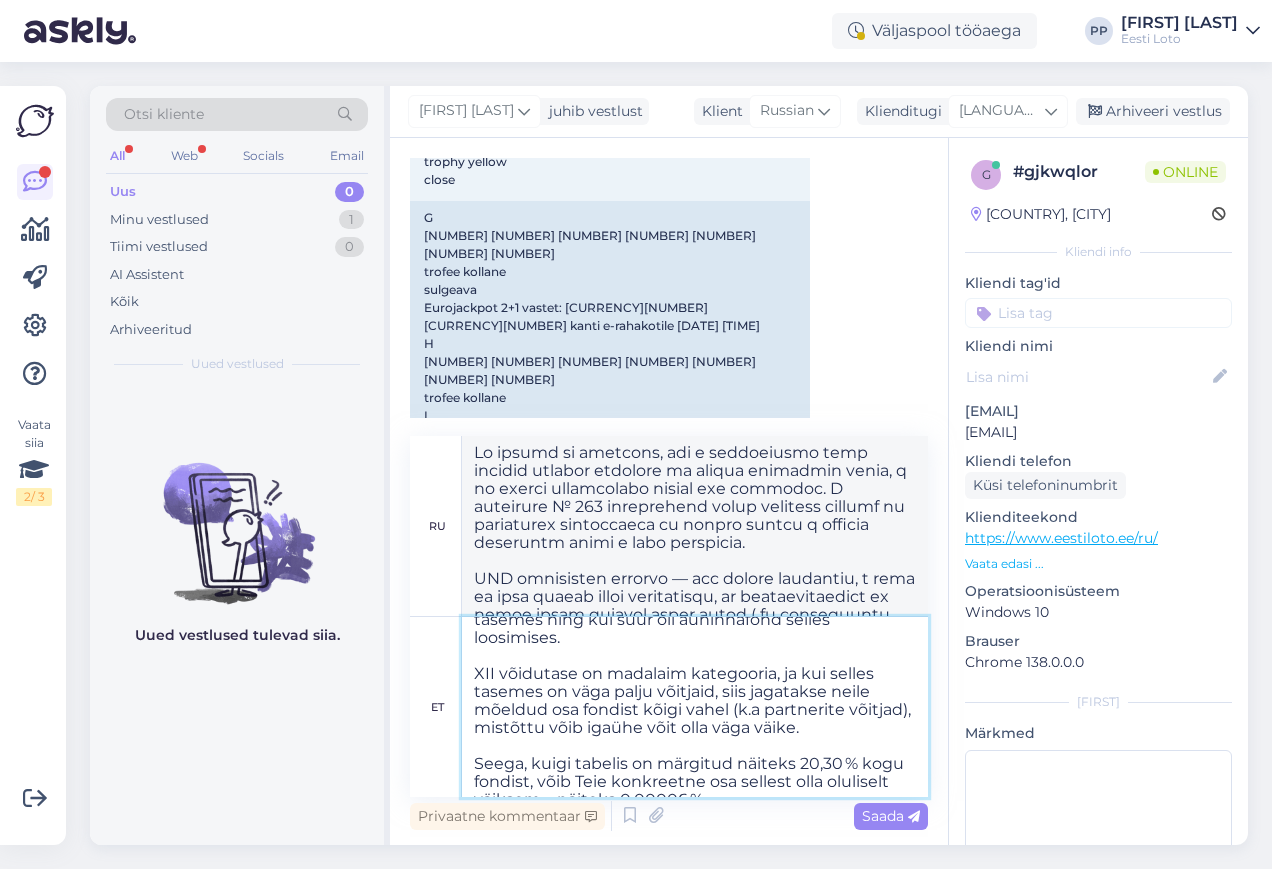 scroll, scrollTop: 88, scrollLeft: 0, axis: vertical 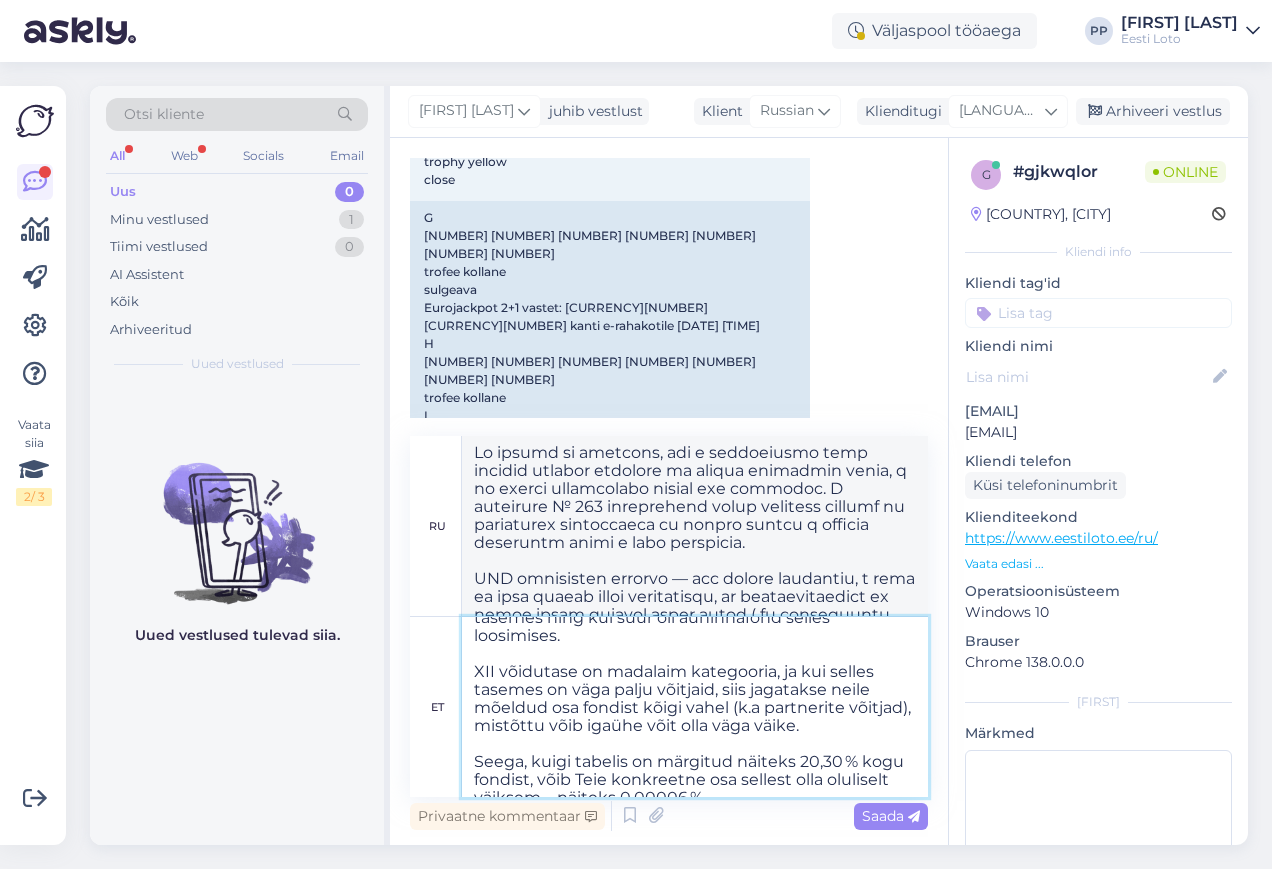 drag, startPoint x: 721, startPoint y: 783, endPoint x: 463, endPoint y: 743, distance: 261.08237 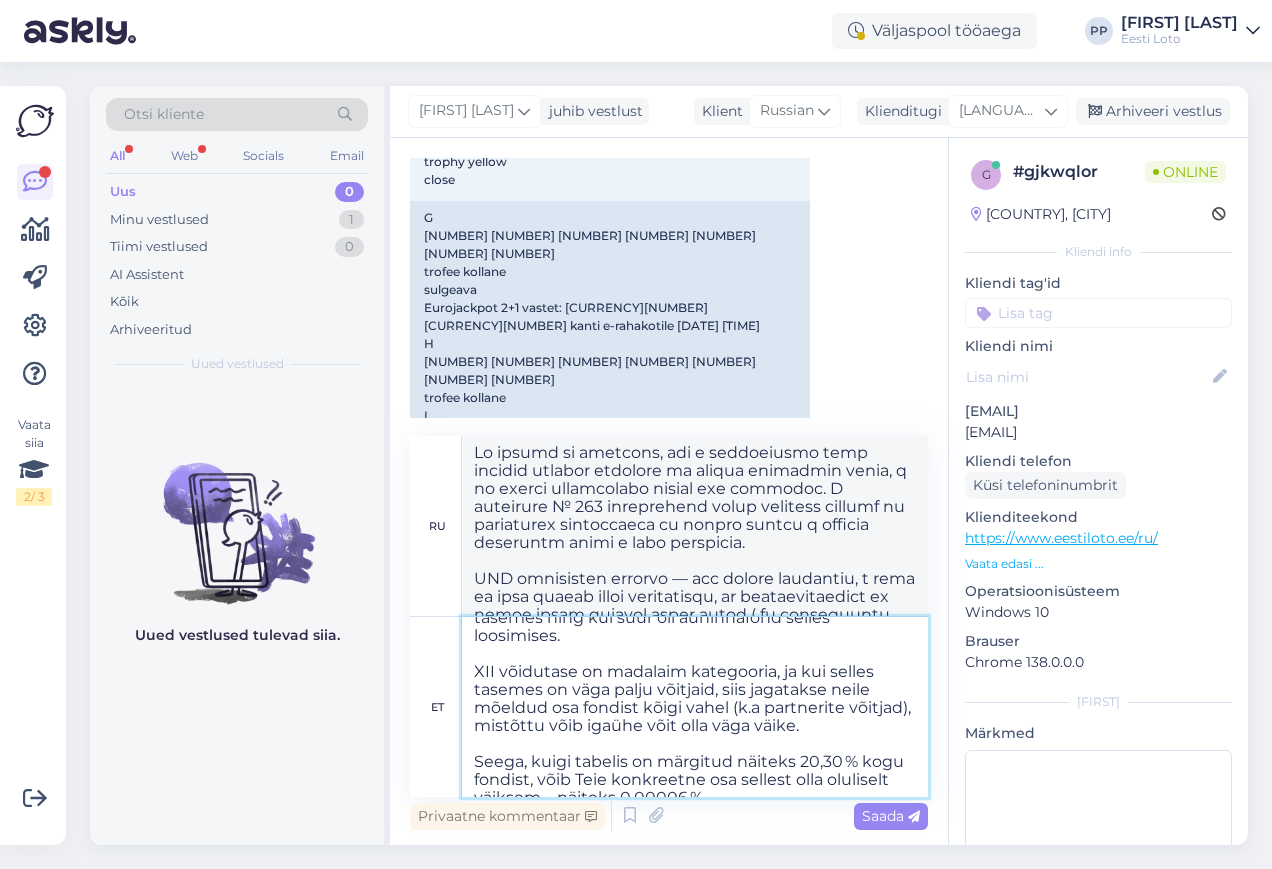 click on "Soovime selgitada, et nimetatud tabel näitab protsente kogu auhinnafondist, mitte konkreetse pileti või võidu suurust. Loosimises nr 875 sõltub tegelik võidusumma sellest, kui palju oli võitjaid igas tasemes ning kui suur oli auhinnafond selles loosimises.
XII võidutase on madalaim kategooria, ja kui selles tasemes on väga palju võitjaid, siis jagatakse neile mõeldud osa fondist kõigi vahel (k.a partnerite võitjad), mistõttu võib igaühe võit olla väga väike.
Seega, kuigi tabelis on märgitud näiteks 20,30 % kogu fondist, võib Teie konkreetne osa sellest olla oluliselt väiksem – näiteks 0,00006 %." at bounding box center (695, 707) 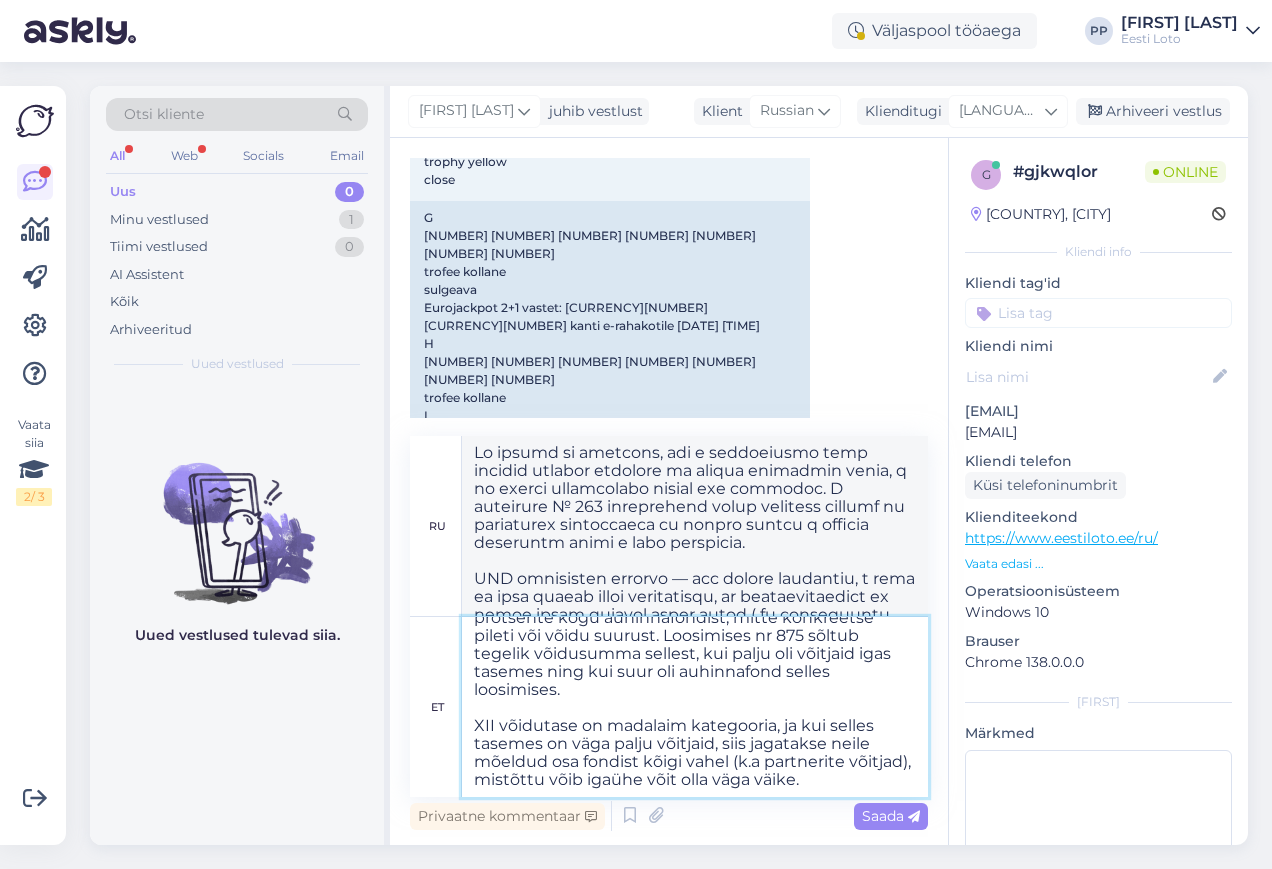 type on "Soovime selgitada, et nimetatud tabel näitab protsente kogu auhinnafondist, mitte konkreetse pileti või võidu suurust. Loosimises nr 875 sõltub tegelik võidusumma sellest, kui palju oli võitjaid igas tasemes ning kui suur oli auhinnafond selles loosimises.
XII võidutase on madalaim kategooria, ja kui selles tasemes on väga palju võitjaid, siis jagatakse neile mõeldud osa fondist kõigi vahel (k.a partnerite võitjad), mistõttu võib igaühe võit olla väga väike." 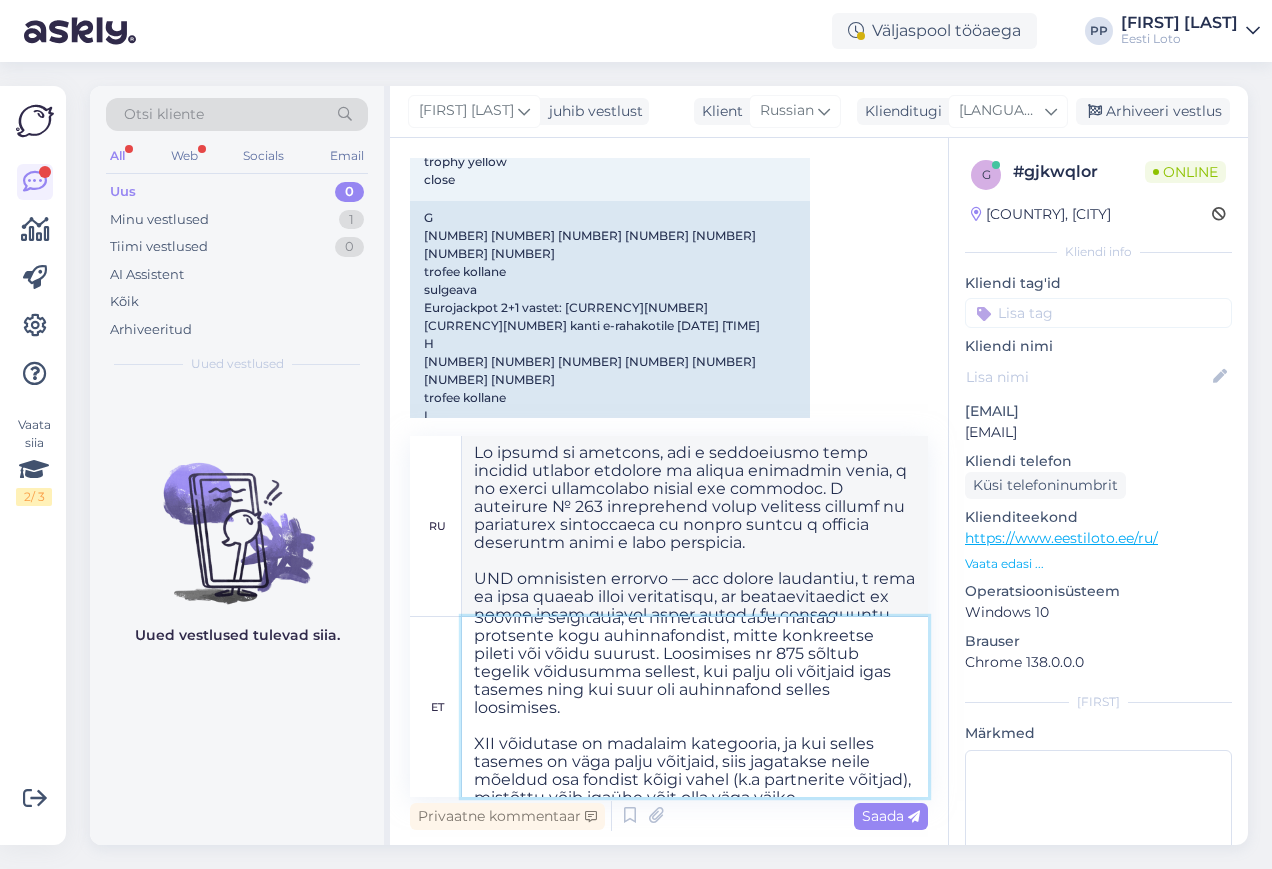 scroll, scrollTop: 0, scrollLeft: 0, axis: both 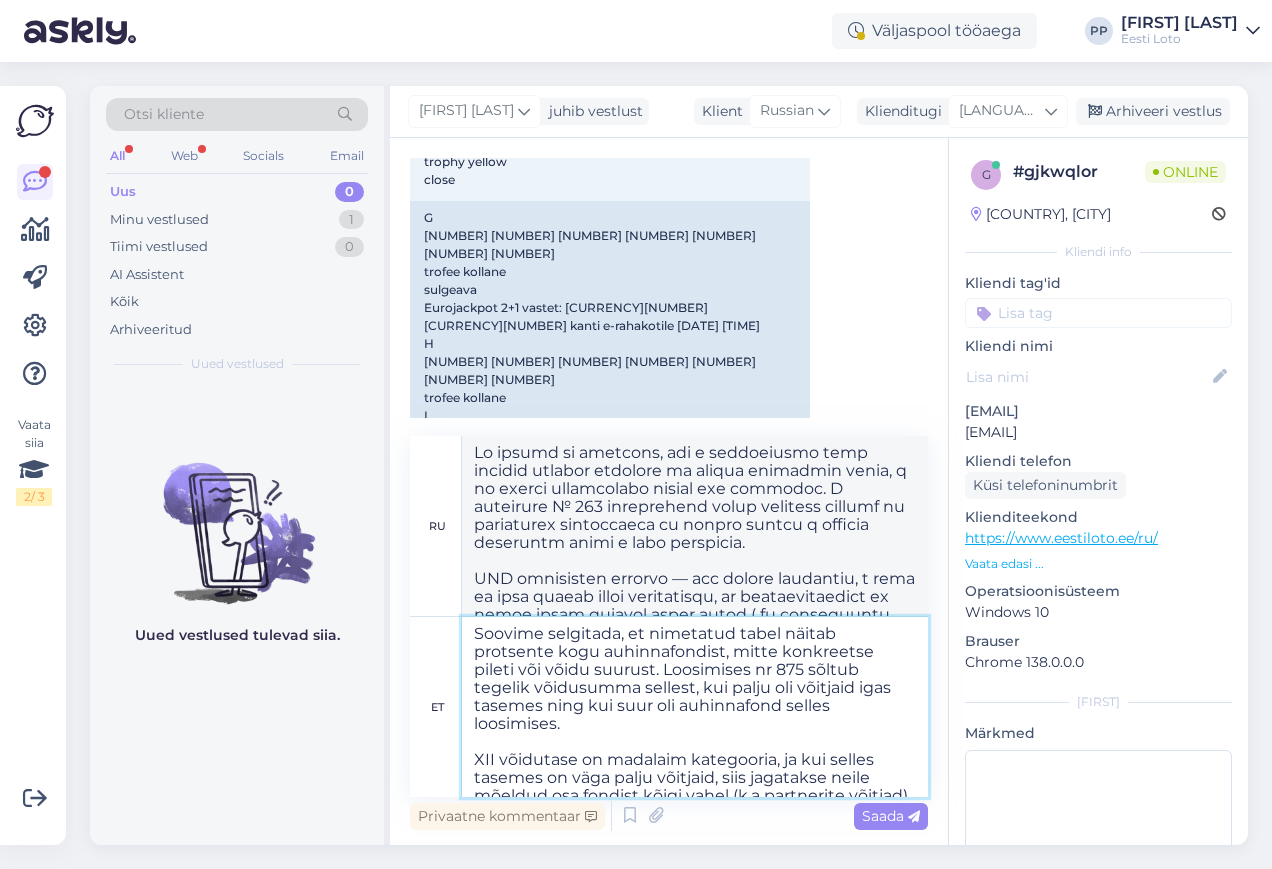 type on "Мы хотели бы уточнить, что в таблице выше указаны проценты от общего призового фонда, а не размер конкретного билета или выигрыша. В розыгрыше № [NUMBER] фактическая сумма выигрыша зависит от количества победителей на каждом уровне и
призового фонда в данном розыгрыше.
уровень выигрыша — это низшая категория, и если на этом уровне много победителей, то предназначенная им часть фонда делится между всеми ( ka победителей партнёров), поэтому выигрыш каждого может быть очень небольшим." 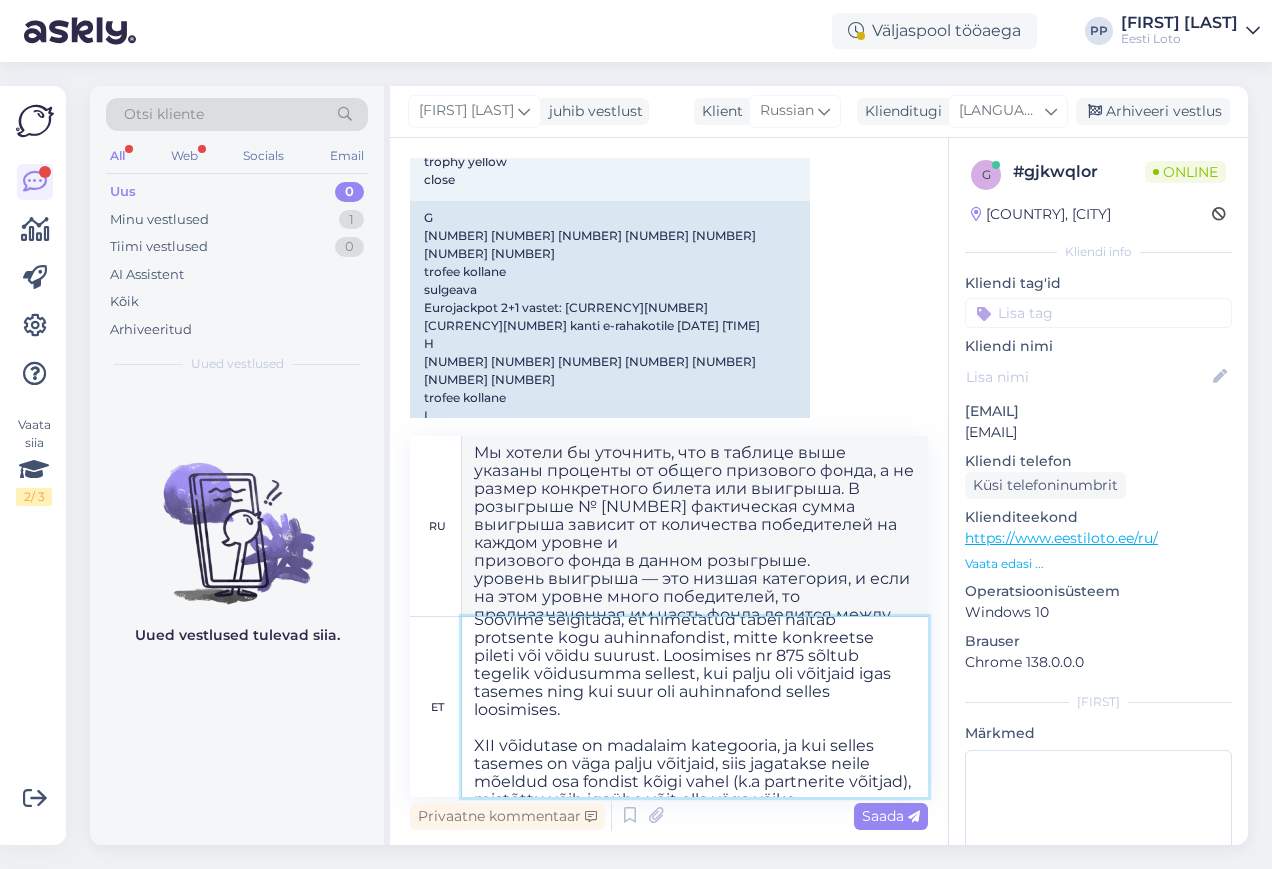scroll, scrollTop: 16, scrollLeft: 0, axis: vertical 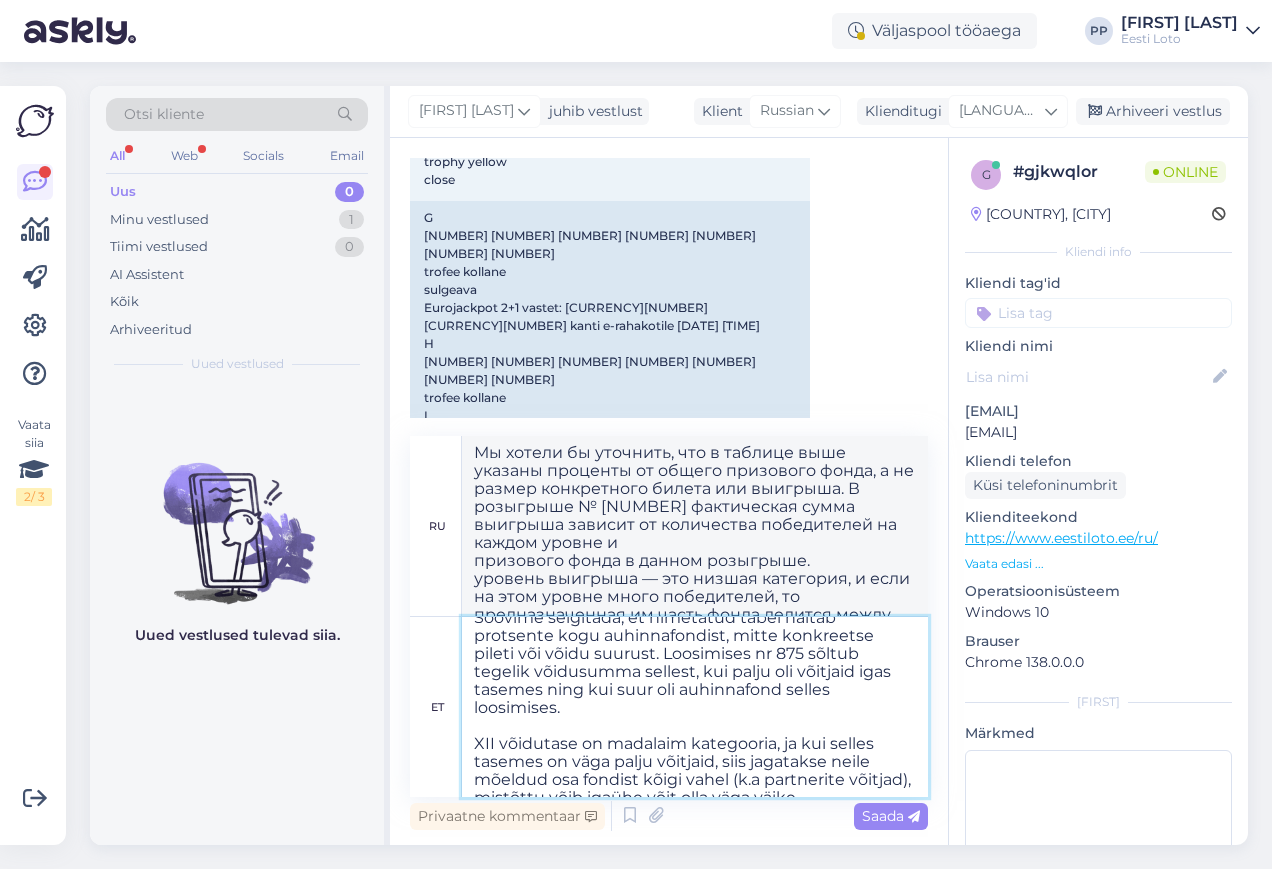 drag, startPoint x: 812, startPoint y: 779, endPoint x: 478, endPoint y: 778, distance: 334.0015 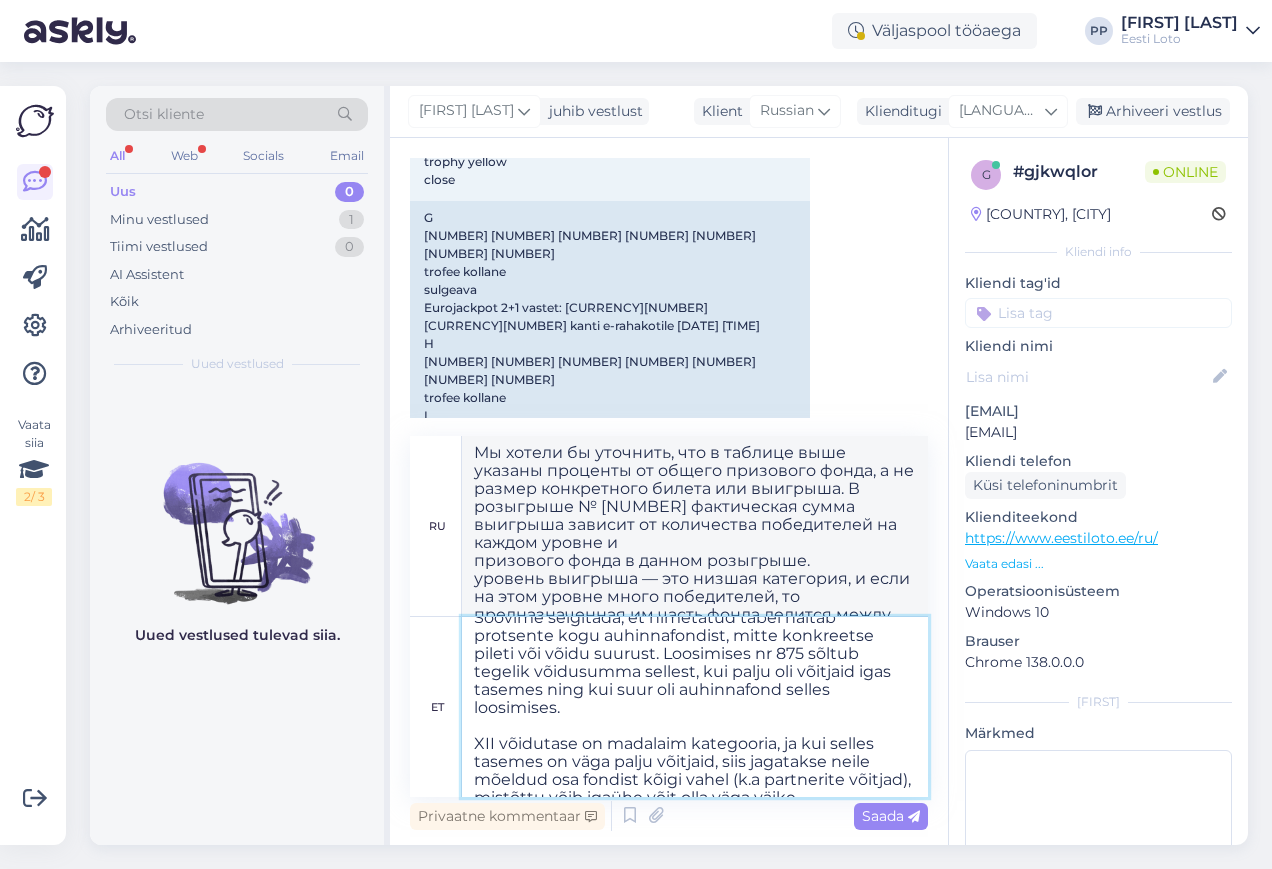 click on "Soovime selgitada, et nimetatud tabel näitab protsente kogu auhinnafondist, mitte konkreetse pileti või võidu suurust. Loosimises nr 875 sõltub tegelik võidusumma sellest, kui palju oli võitjaid igas tasemes ning kui suur oli auhinnafond selles loosimises.
XII võidutase on madalaim kategooria, ja kui selles tasemes on väga palju võitjaid, siis jagatakse neile mõeldud osa fondist kõigi vahel (k.a partnerite võitjad), mistõttu võib igaühe võit olla väga väike." at bounding box center [695, 707] 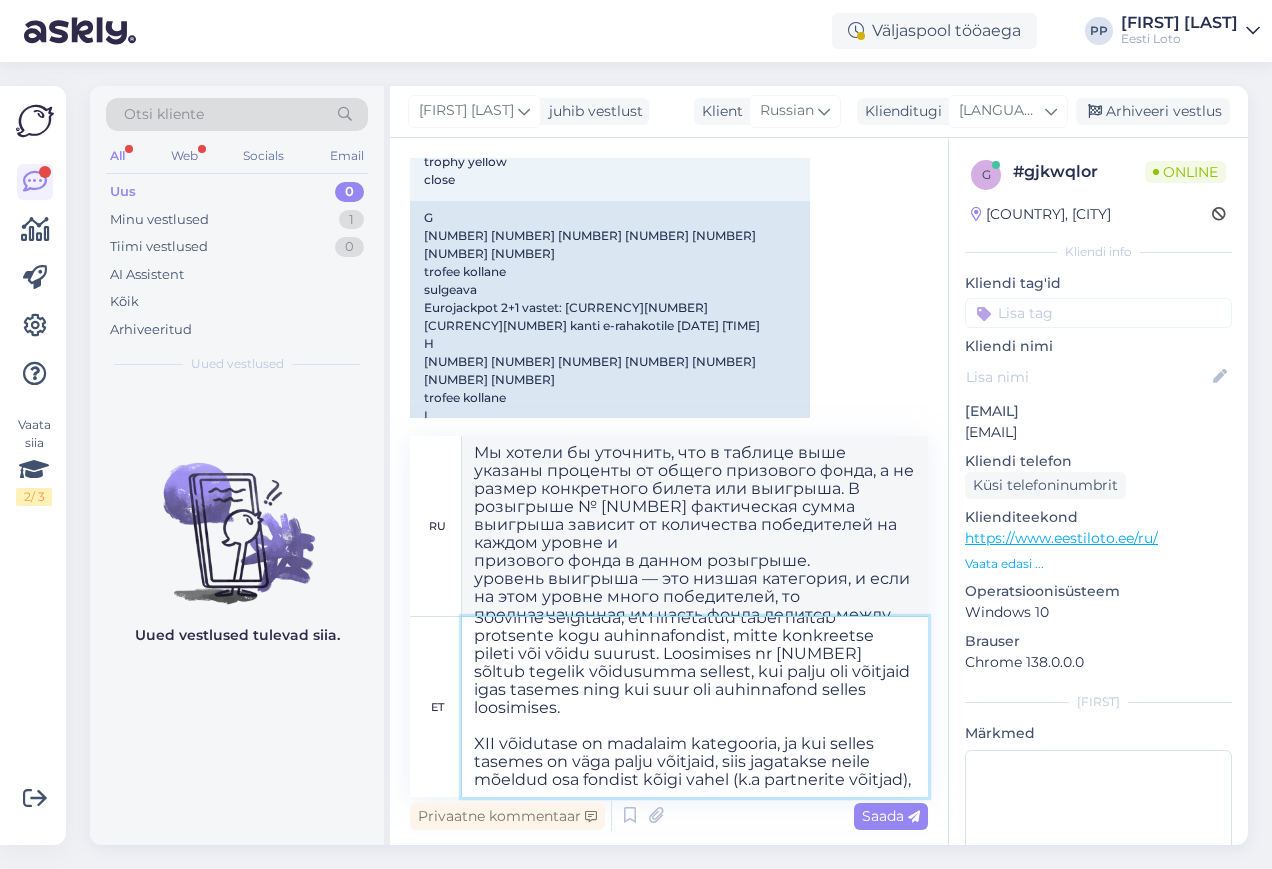 scroll, scrollTop: 0, scrollLeft: 0, axis: both 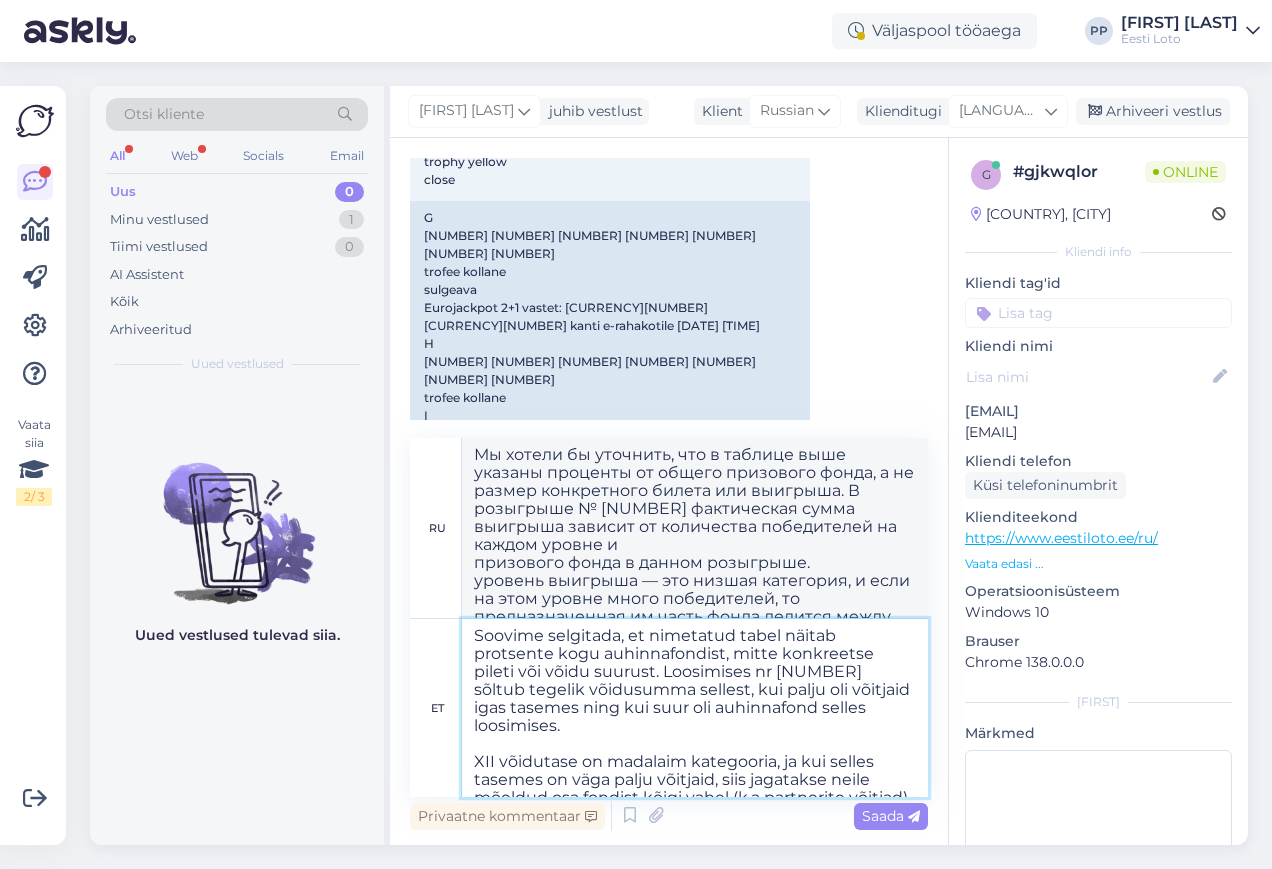 type on "Soovime selgitada, et nimetatud tabel näitab protsente kogu auhinnafondist, mitte konkreetse pileti või võidu suurust. Loosimises nr [NUMBER] sõltub tegelik võidusumma sellest, kui palju oli võitjaid igas tasemes ning kui suur oli auhinnafond selles loosimises.
XII võidutase on madalaim kategooria, ja kui selles tasemes on väga palju võitjaid, siis jagatakse neile mõeldud osa fondist kõigi vahel (k.a partnerite võitjad)," 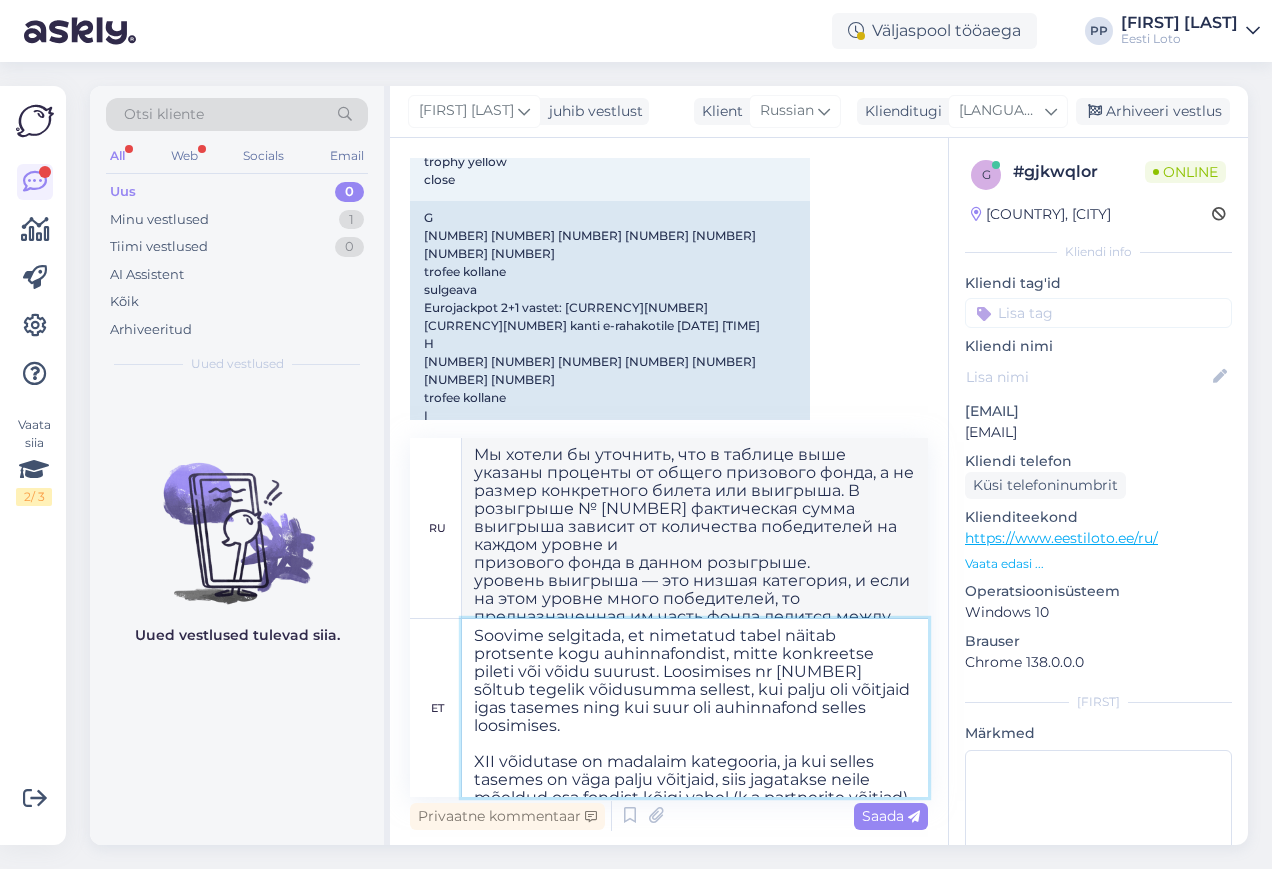 type on "Мы хотели бы уточнить, что в таблице выше указаны проценты от общего призового фонда, а не размер конкретного билета или выигрыша. В розыгрыше № [NUMBER] фактическая сумма выигрыша зависит от количества победителей на каждом уровне и
призового фонда в данном розыгрыше.
уровень выигрыша — это низшая категория, и если на этом уровне много победителей, то предназначенная им часть фонда делится между всеми ( ka победителей партнёров)." 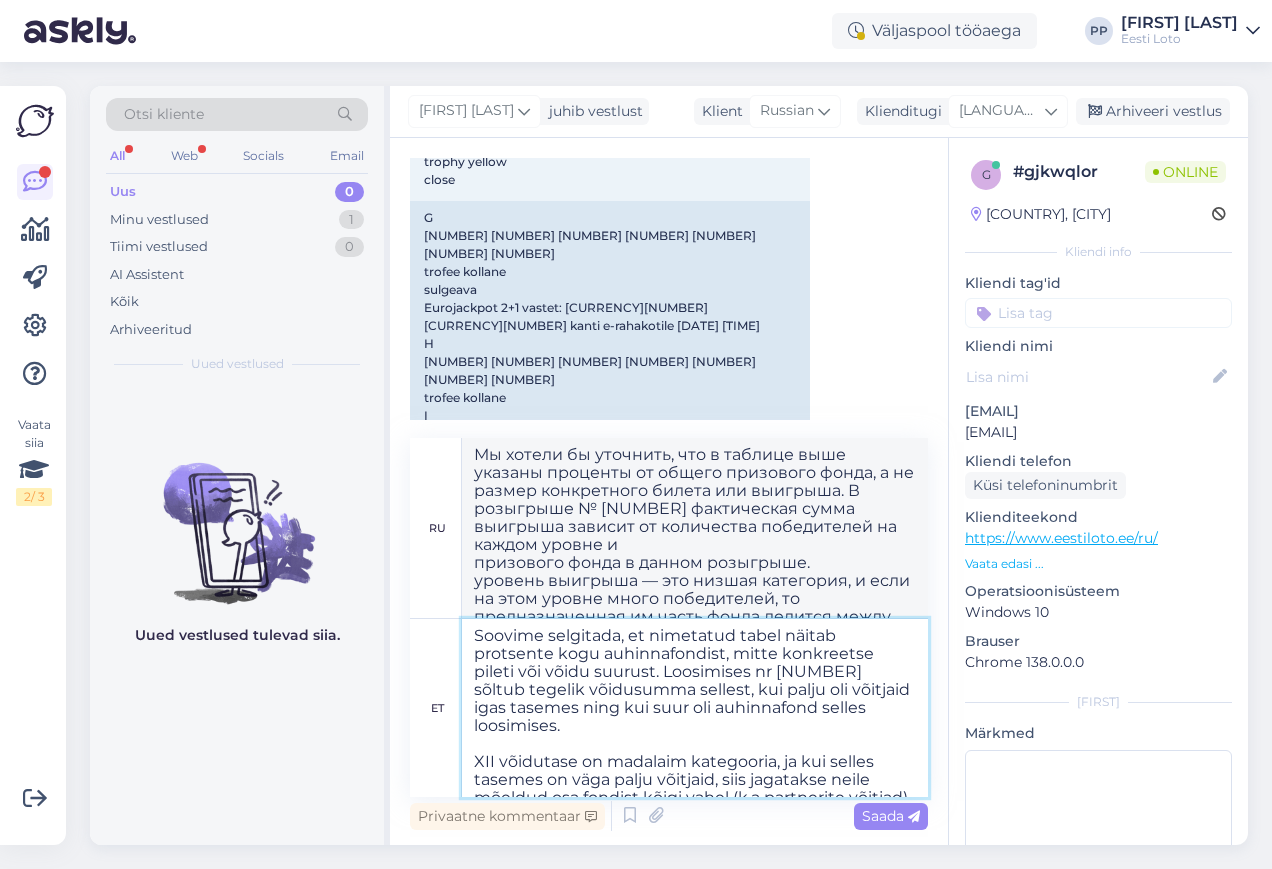 type on "Обратите внимание, что в таблице выше указаны проценты от общего призового фонда, а не размер конкретного билета или выигрыша. В розыгрыше № [NUMBER] фактическая сумма выигрыша зависит от количества победителей на каждом уровне и
призового фонда в данном розыгрыше.
уровень выигрыша — это низшая категория, и если на этом уровне много победителей, то предназначенная им часть фонда делится между всеми ( ka победителей партнёров)." 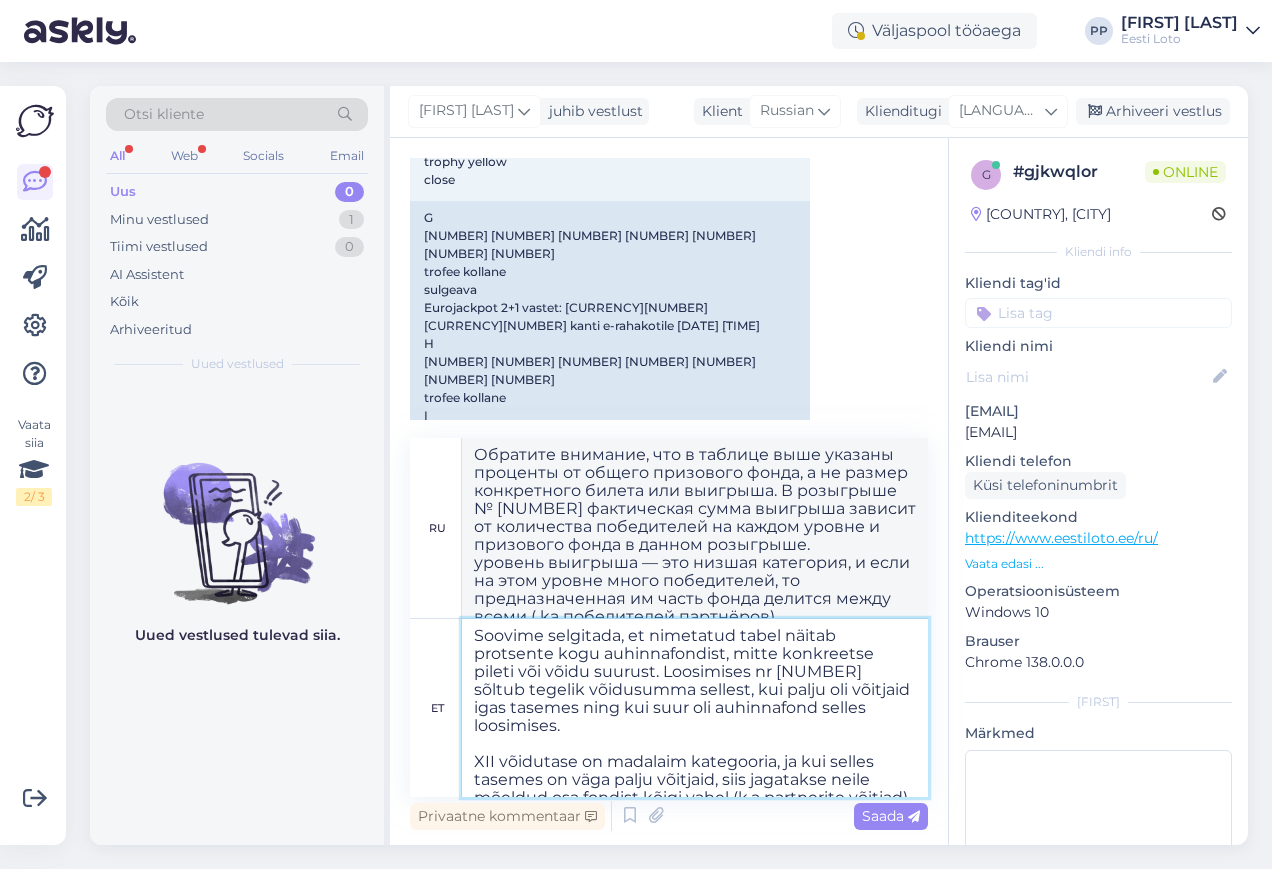 drag, startPoint x: 916, startPoint y: 784, endPoint x: 456, endPoint y: 747, distance: 461.48566 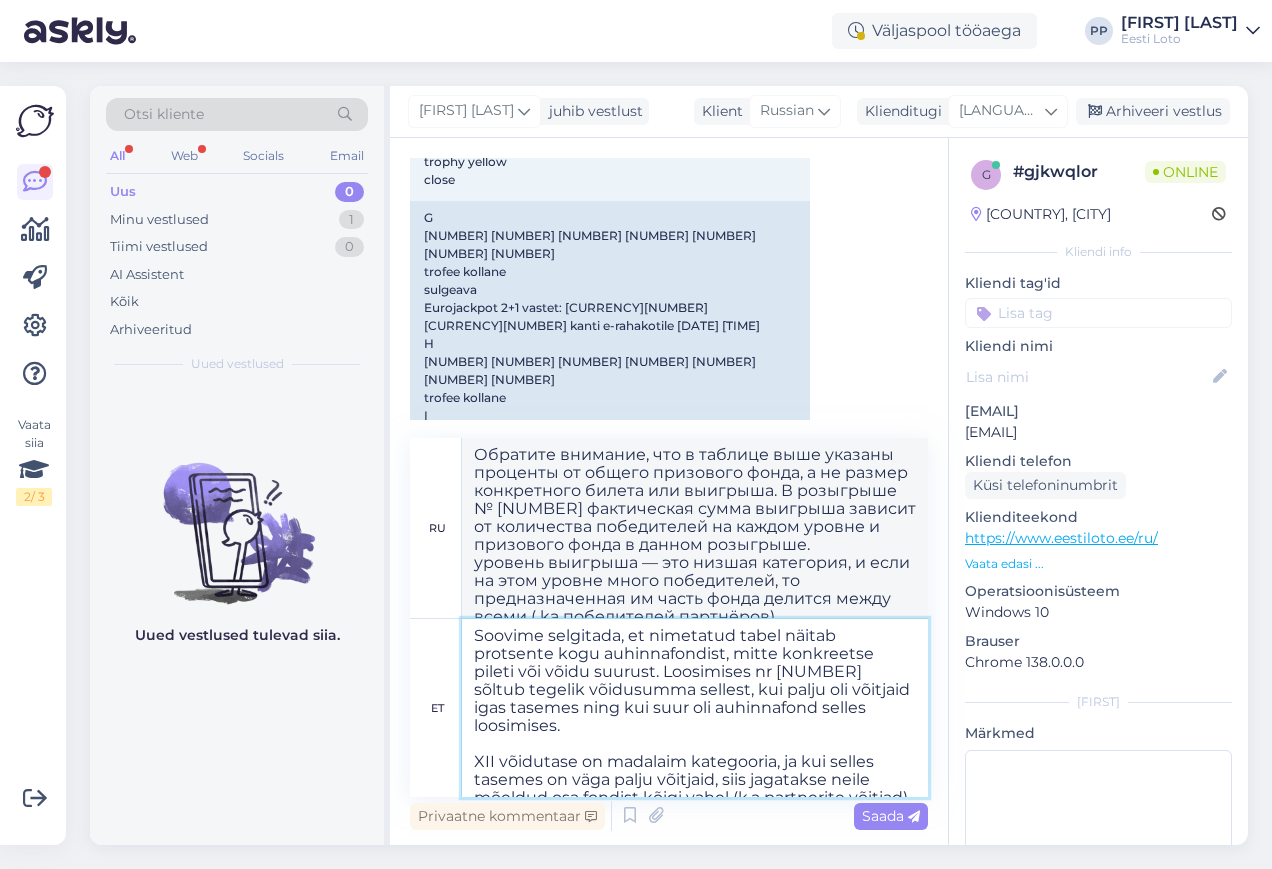 click on "et Soovime selgitada, et nimetatud tabel näitab protsente kogu auhinnafondist, mitte konkreetse pileti või võidu suurust. Loosimises nr [NUMBER] sõltub tegelik võidusumma sellest, kui palju oli võitjaid igas tasemes ning kui suur oli auhinnafond selles loosimises.
XII võidutase on madalaim kategooria, ja kui selles tasemes on väga palju võitjaid, siis jagatakse neile mõeldud osa fondist kõigi vahel (k.a partnerite võitjad)." at bounding box center [669, 708] 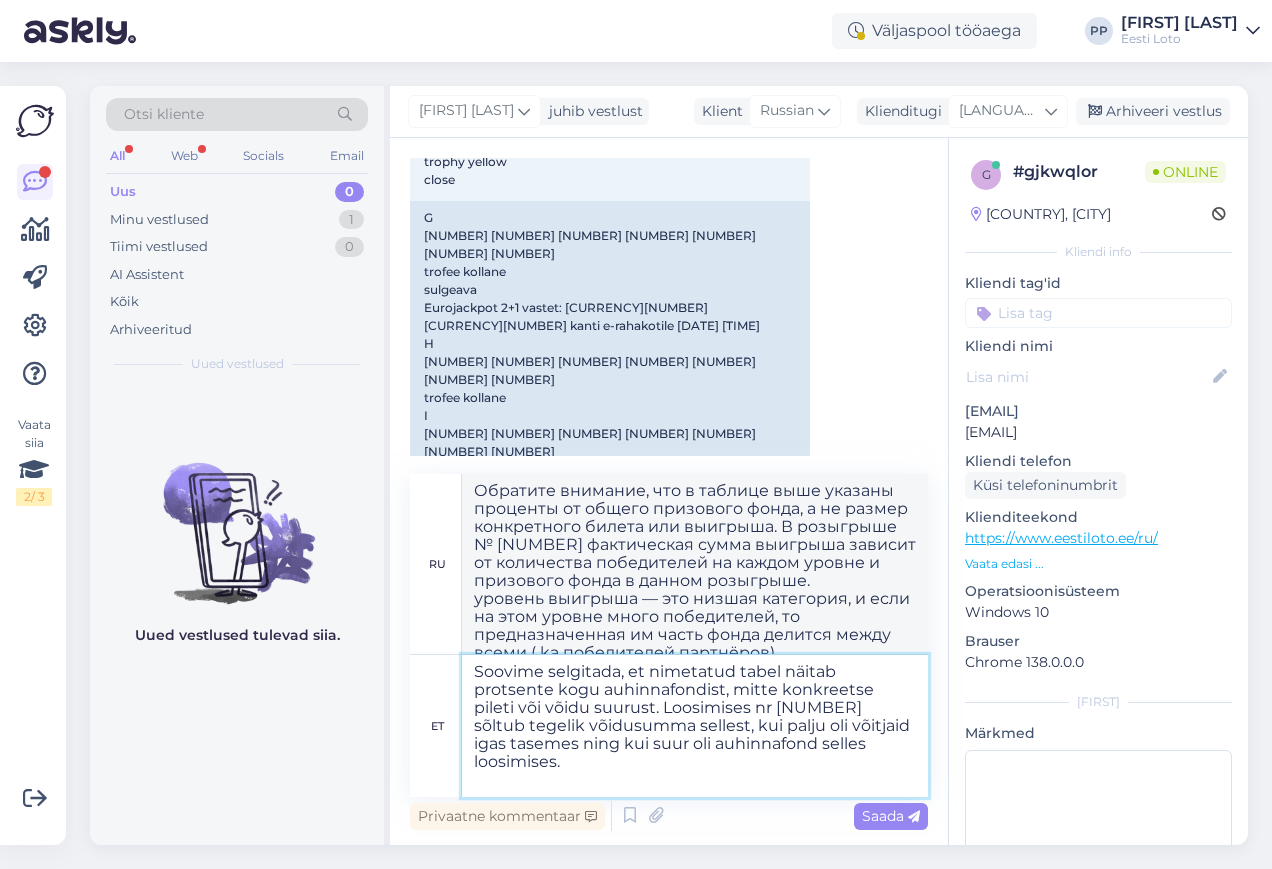 paste on "Oluline on märkida, et auhinnafondi jagatakse mitte ainult Eesti mängijate vahel, vaid kõigi Eurojackpoti riikide võitjate vahel." 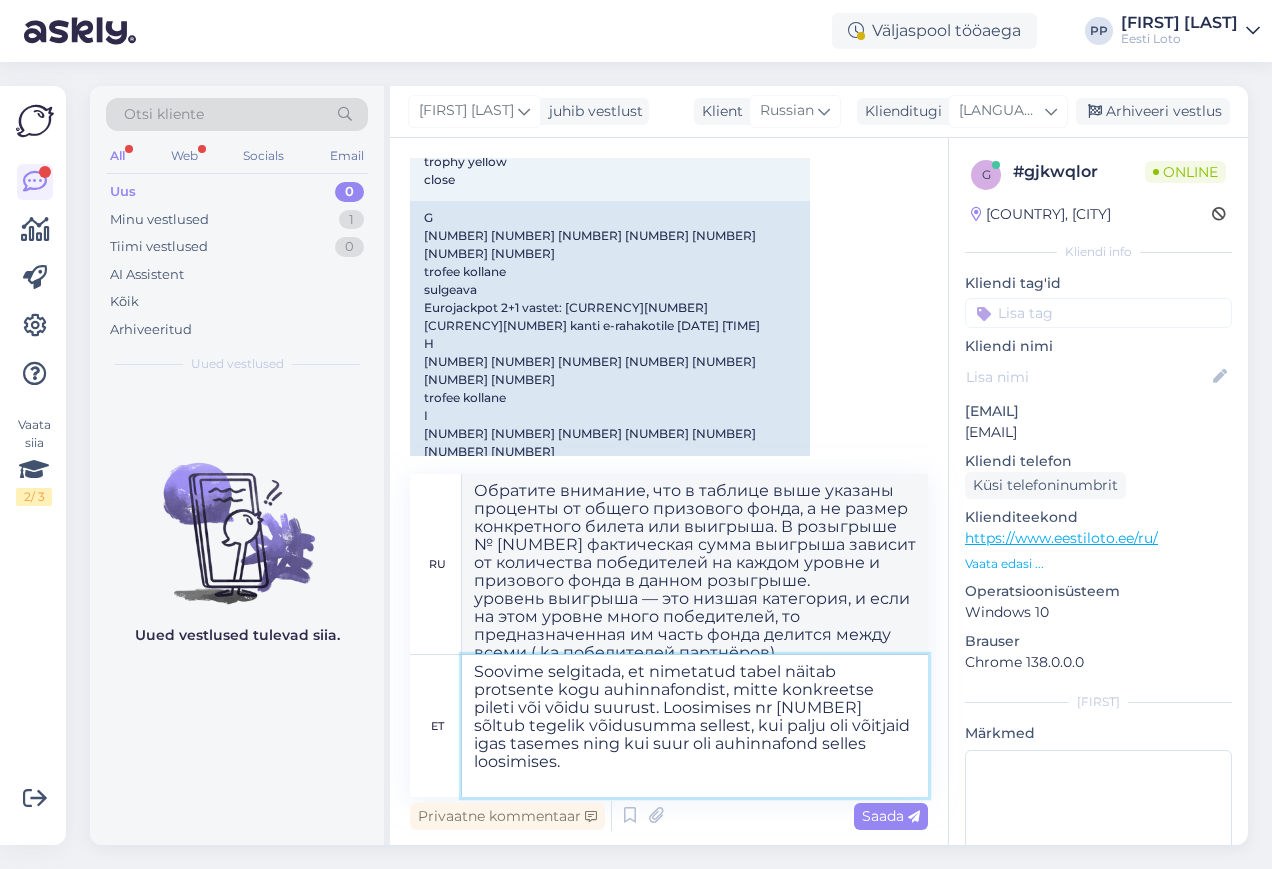 type on "Soovime selgitada, et nimetatud tabel näitab protsente kogu auhinnafondist, mitte konkreetse pileti või võidu suurust. Loosimises nr [NUMBER] sõltub tegelik võidusumma sellest, kui palju oli võitjaid igas tasemes ning kui suur oli auhinnafond selles loosimises.
Oluline on märkida, et auhinnafondi jagatakse mitte ainult Eesti mängijate vahel, vaid kõigi Eurojackpoti riikide võitjate vahel." 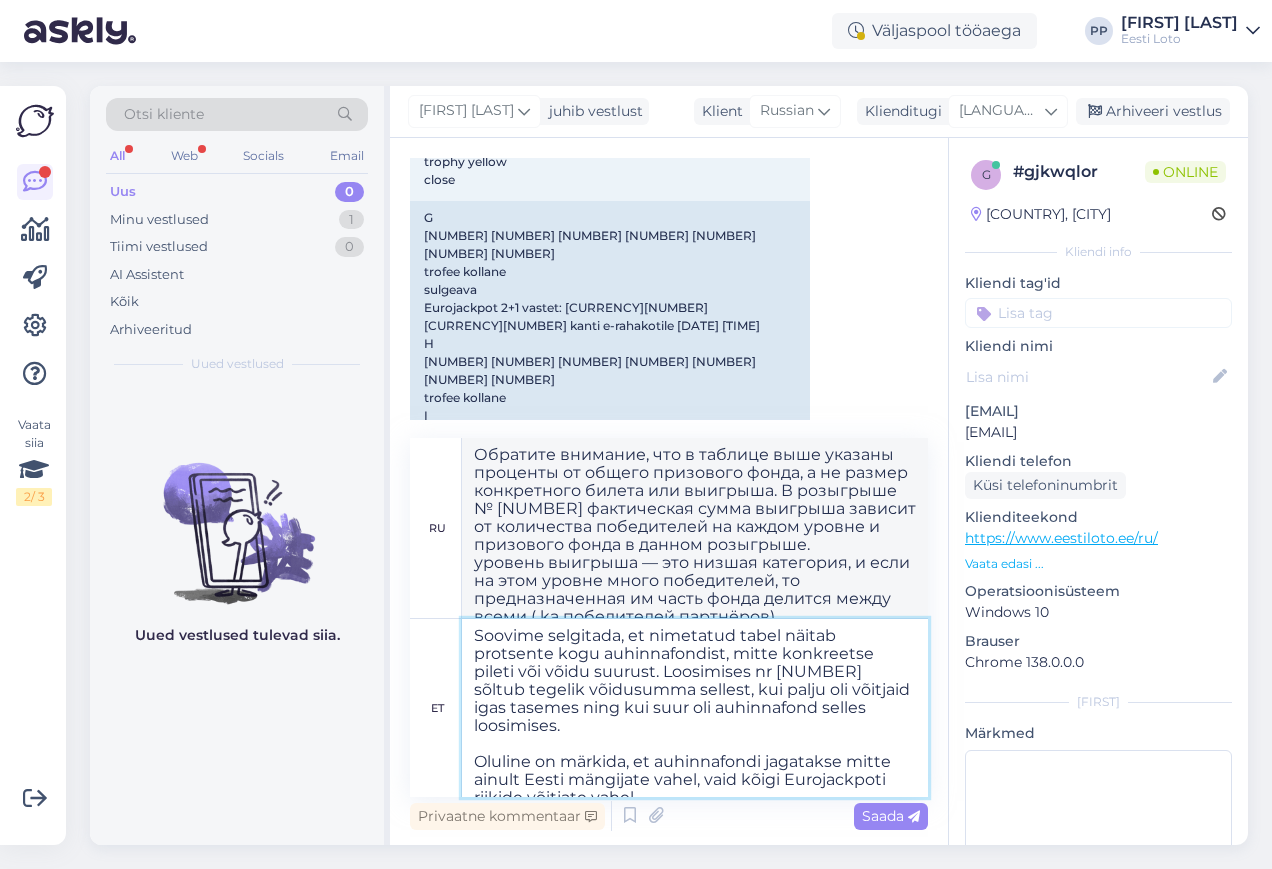 type on "Мы хотели бы уточнить, что в таблице указаны проценты от общего призового фонда, не размер конкретного билета или выигрыша. В розыгрыше № [NUMBER] фактическая сумма выигрыша зависит от количества победителей на каждом уровне и размера призового фонда в данном розыгрыше.
Важно отметить, что призовой фонд делится не только между игроками из Эстонии, но и между победителями из всех стран, участвующих в Eurojackpot." 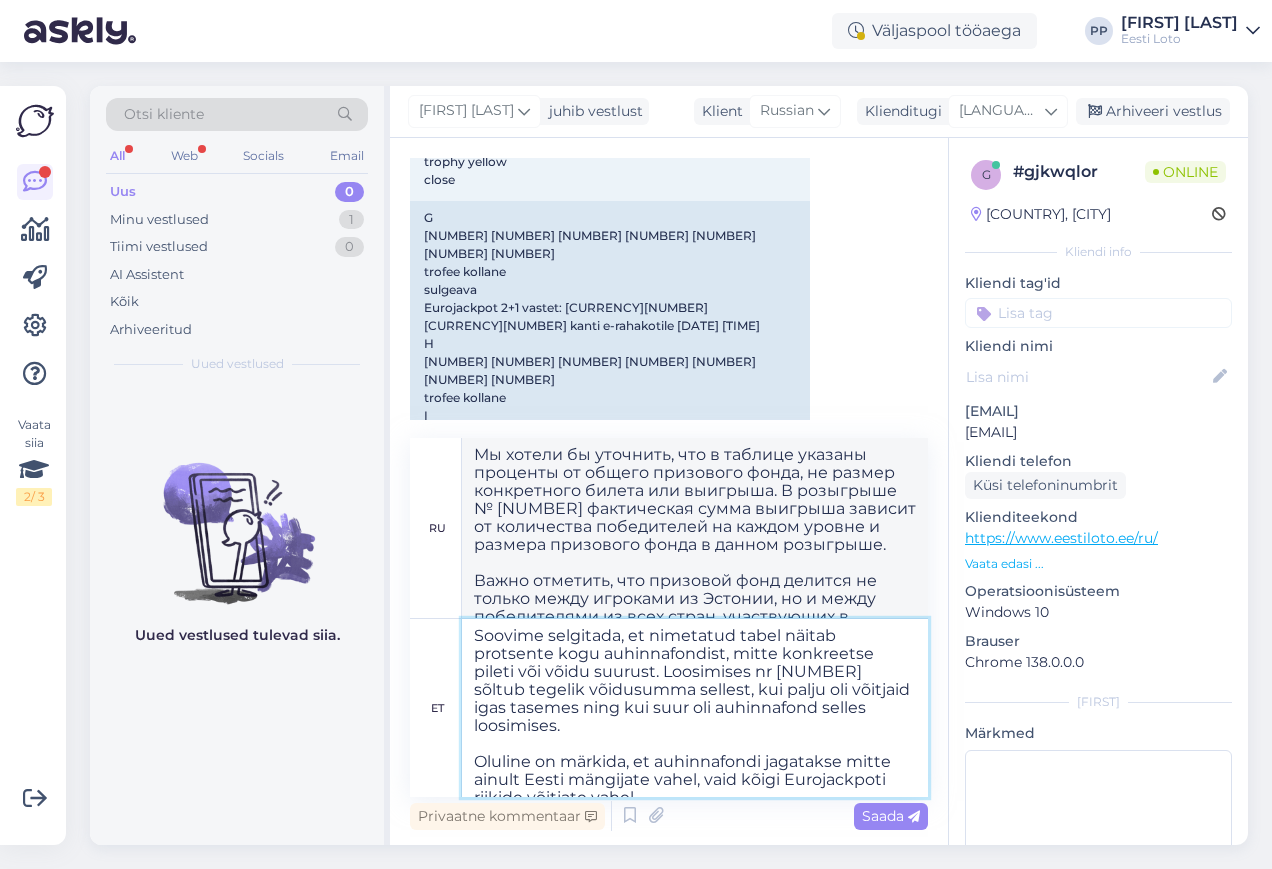 click on "Soovime selgitada, et nimetatud tabel näitab protsente kogu auhinnafondist, mitte konkreetse pileti või võidu suurust. Loosimises nr [NUMBER] sõltub tegelik võidusumma sellest, kui palju oli võitjaid igas tasemes ning kui suur oli auhinnafond selles loosimises.
Oluline on märkida, et auhinnafondi jagatakse mitte ainult Eesti mängijate vahel, vaid kõigi Eurojackpoti riikide võitjate vahel." at bounding box center [695, 708] 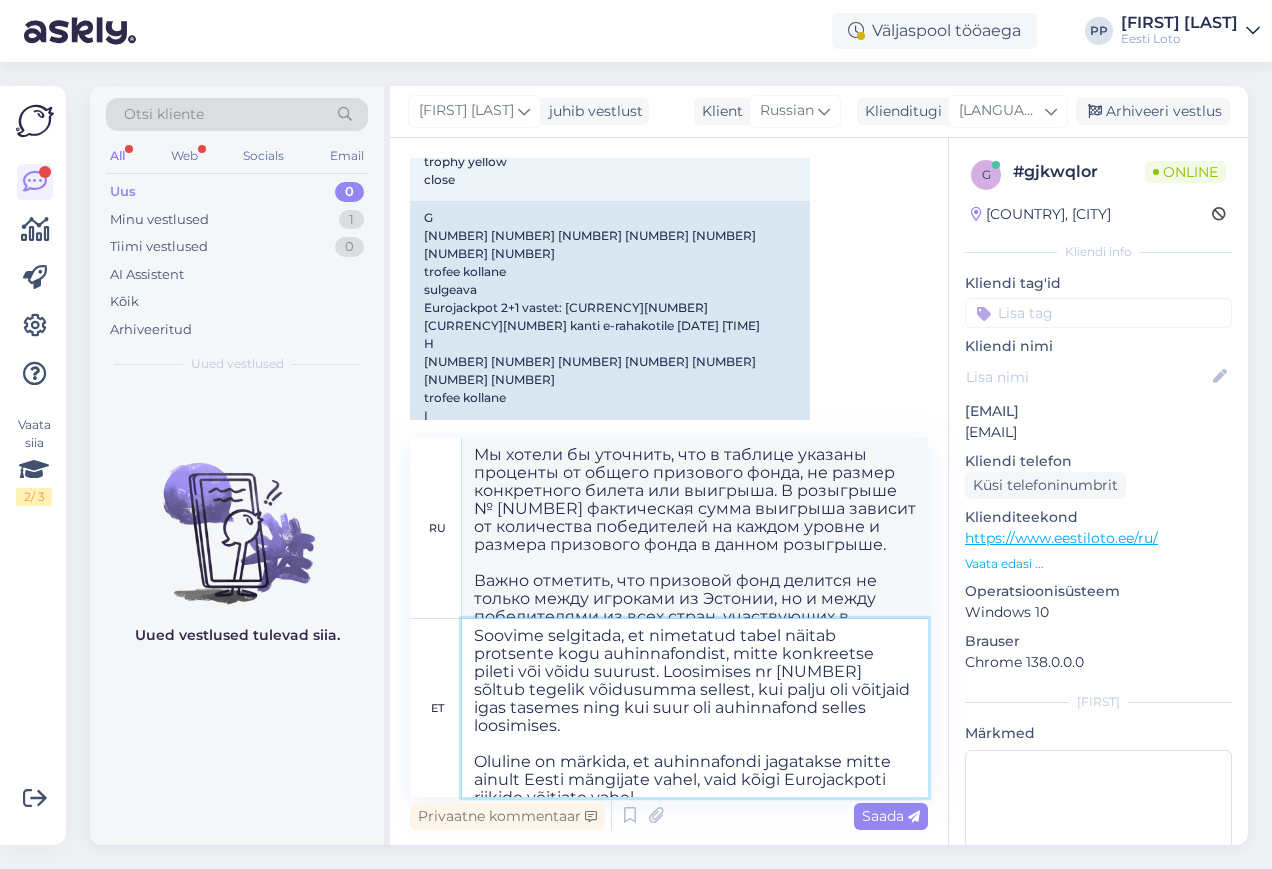 type on "Soovime selgitada, et nimetatud tabel näitab protsente kogu auhinnafondist, mitte konkreetse pileti või võidu suurust. Loosimises nr 875 sõltub tegelik võidusumma sellest, kui palju oli võitjaid igas tasemes ning kui suur oli auhinnafond selles loosimises.
Oluline on märkida, et auhinnafondi jagatakse mitte ainult Eesti mängijate vahel, vaid kõigi Eurojackpotis riikide võitjate vahel." 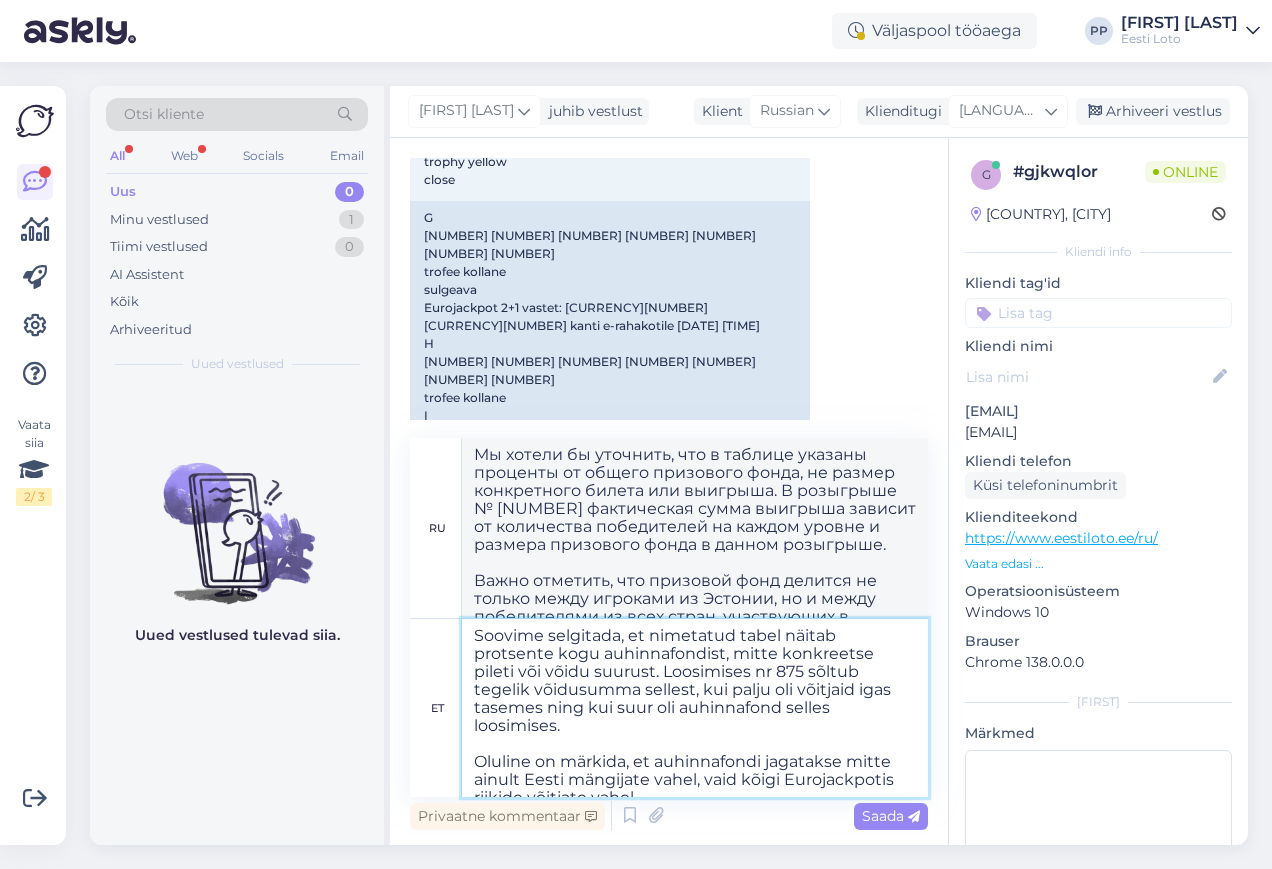 type on "Мы хотели бы уточнить, что в таблице выше указаны проценты от общего призового фонда, а не размер конкретного билета или выигрыша. В розыгрыше № [NUMBER] фактическая сумма выигрыша зависит от количества победителей на каждом уровне и размера призового фонда в данном розыгрыше.
Важно отметить, что призовой фонд делится не только между игроками из Эстонии, но и между победителями из всех стран, участвующих в Eurojackpot." 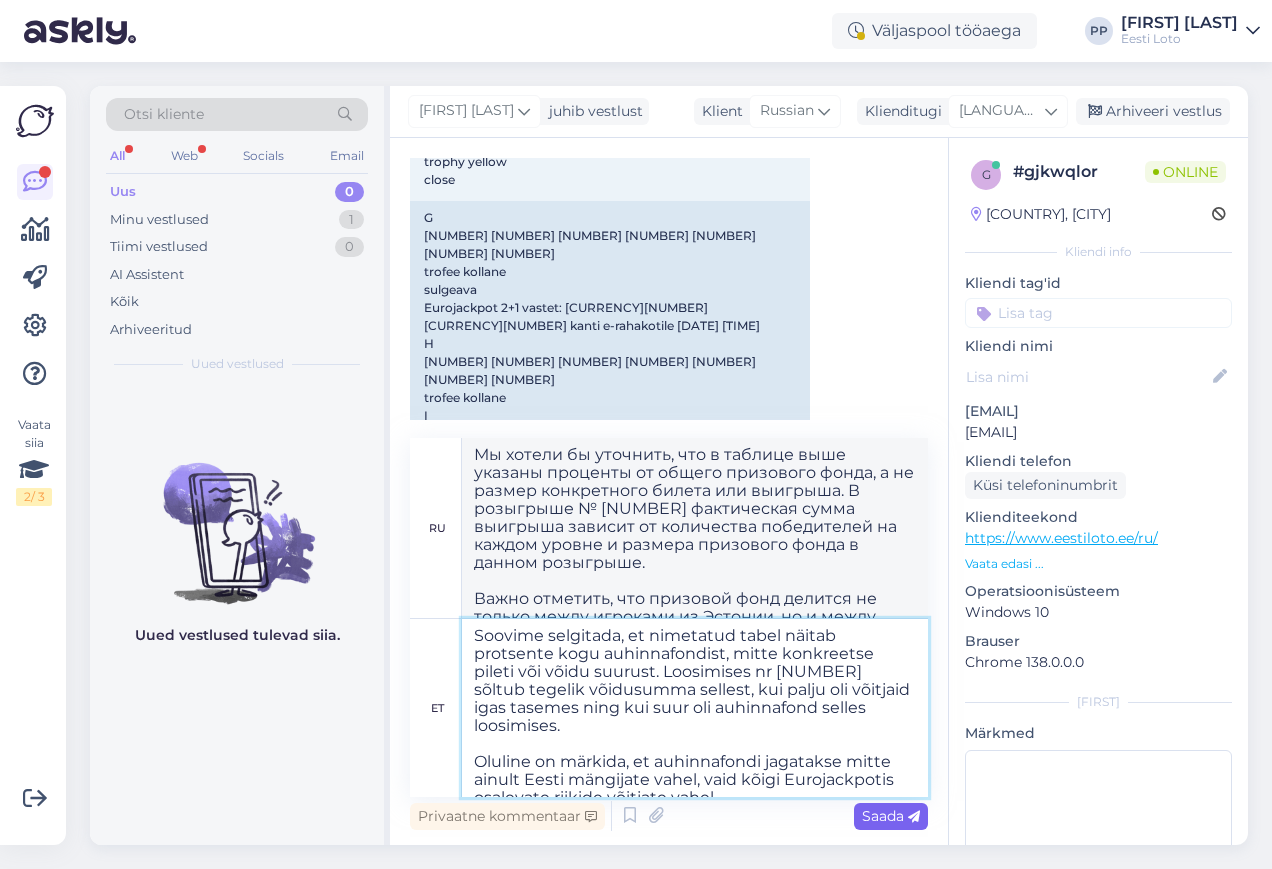 type on "Soovime selgitada, et nimetatud tabel näitab protsente kogu auhinnafondist, mitte konkreetse pileti või võidu suurust. Loosimises nr [NUMBER] sõltub tegelik võidusumma sellest, kui palju oli võitjaid igas tasemes ning kui suur oli auhinnafond selles loosimises.
Oluline on märkida, et auhinnafondi jagatakse mitte ainult Eesti mängijate vahel, vaid kõigi Eurojackpotis osalevate riikide võitjate vahel." 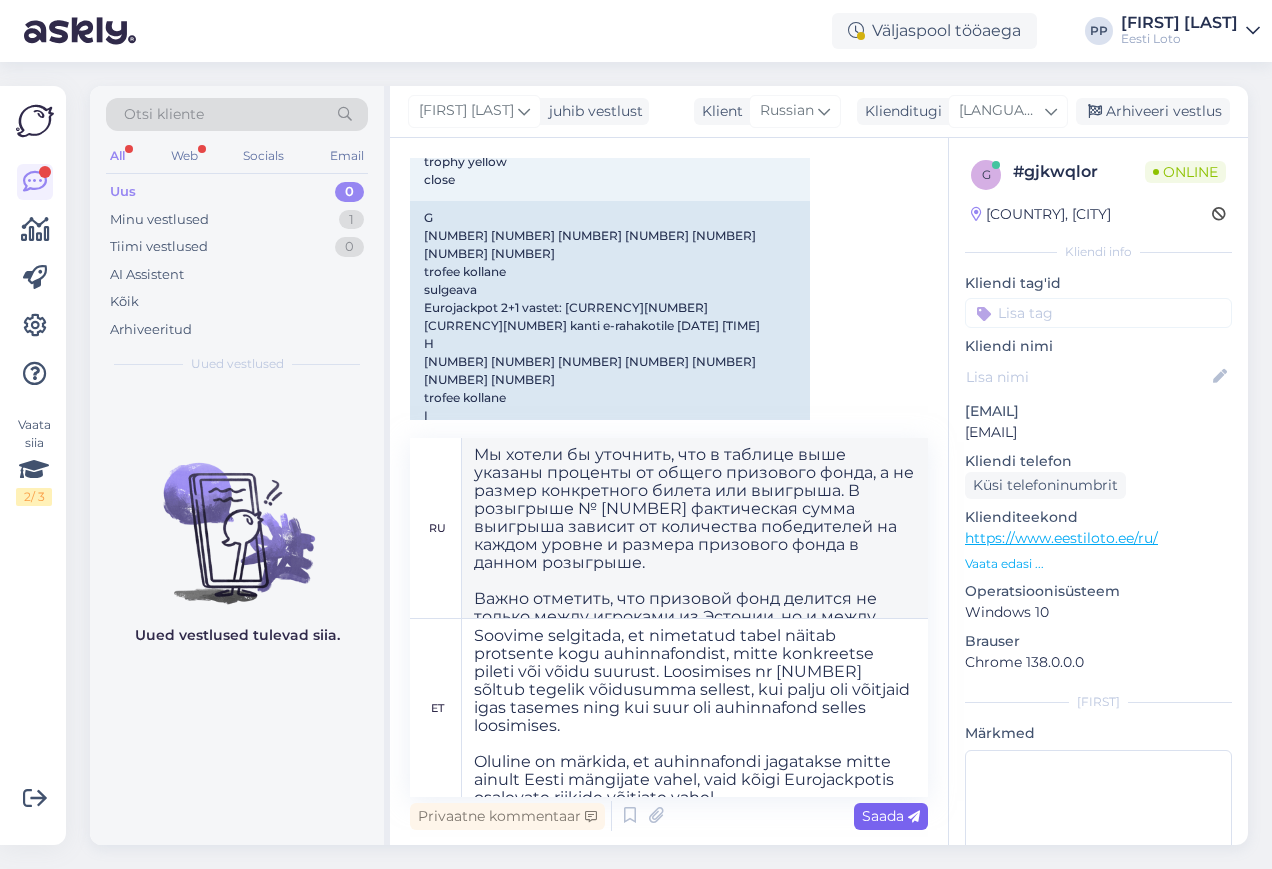 click on "Saada" at bounding box center [891, 816] 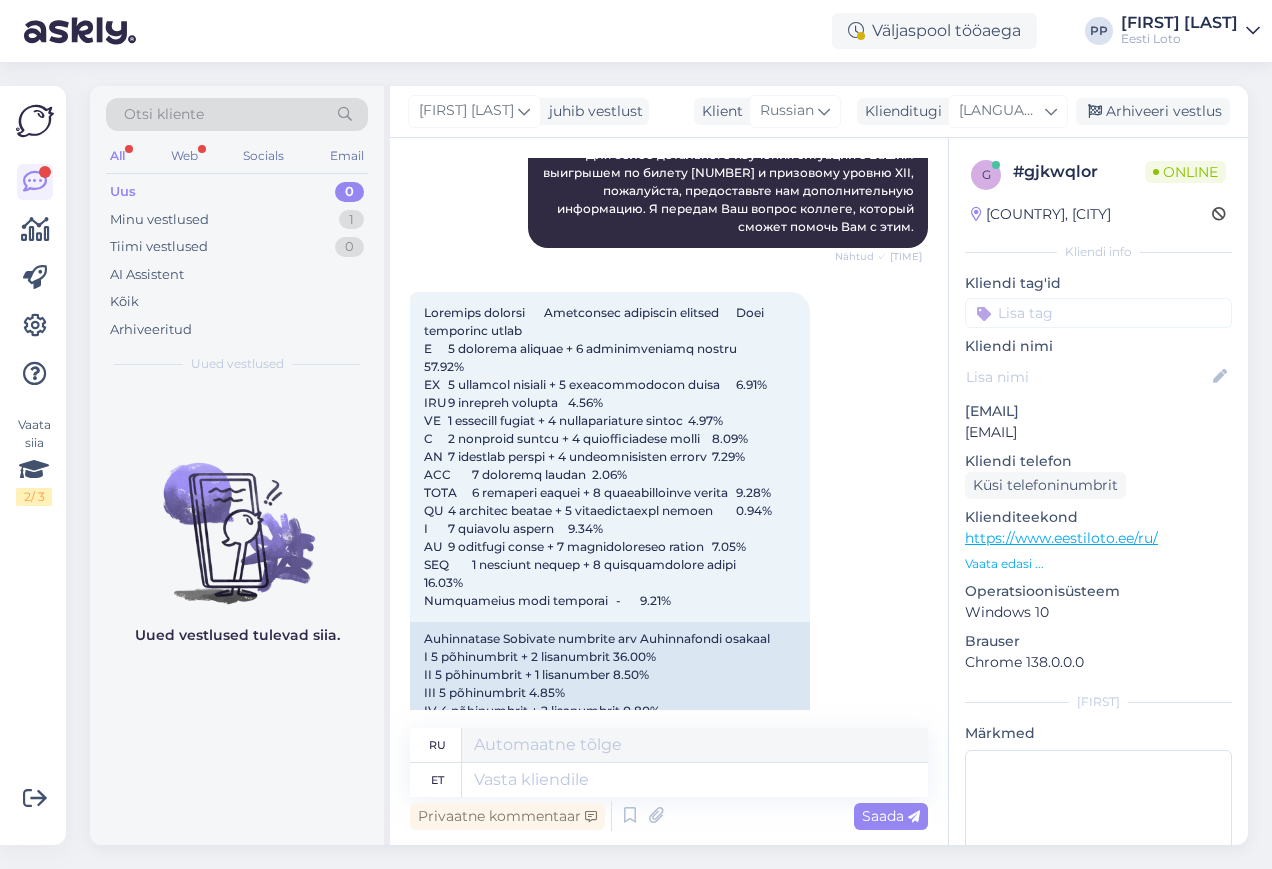 scroll, scrollTop: 260, scrollLeft: 0, axis: vertical 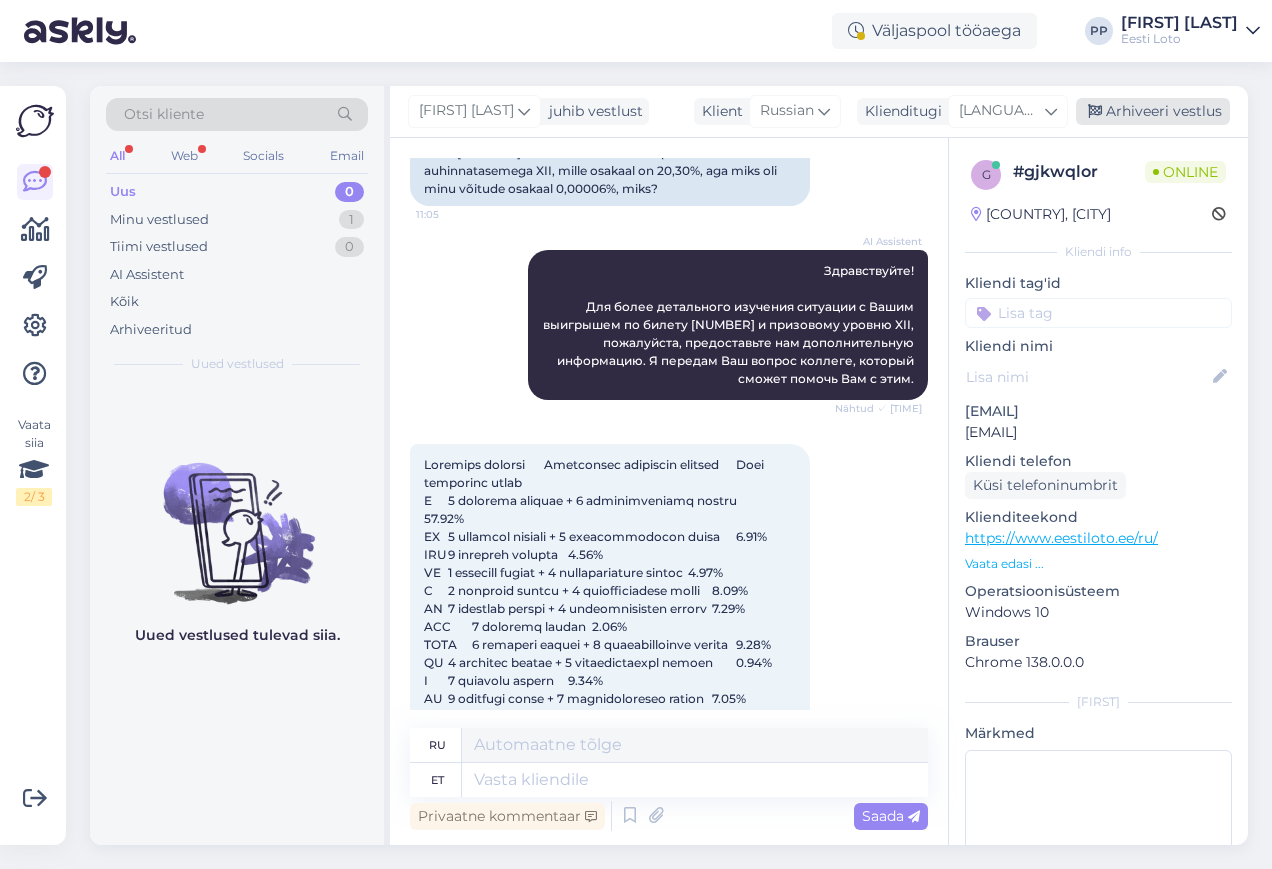 click on "Arhiveeri vestlus" at bounding box center (1153, 111) 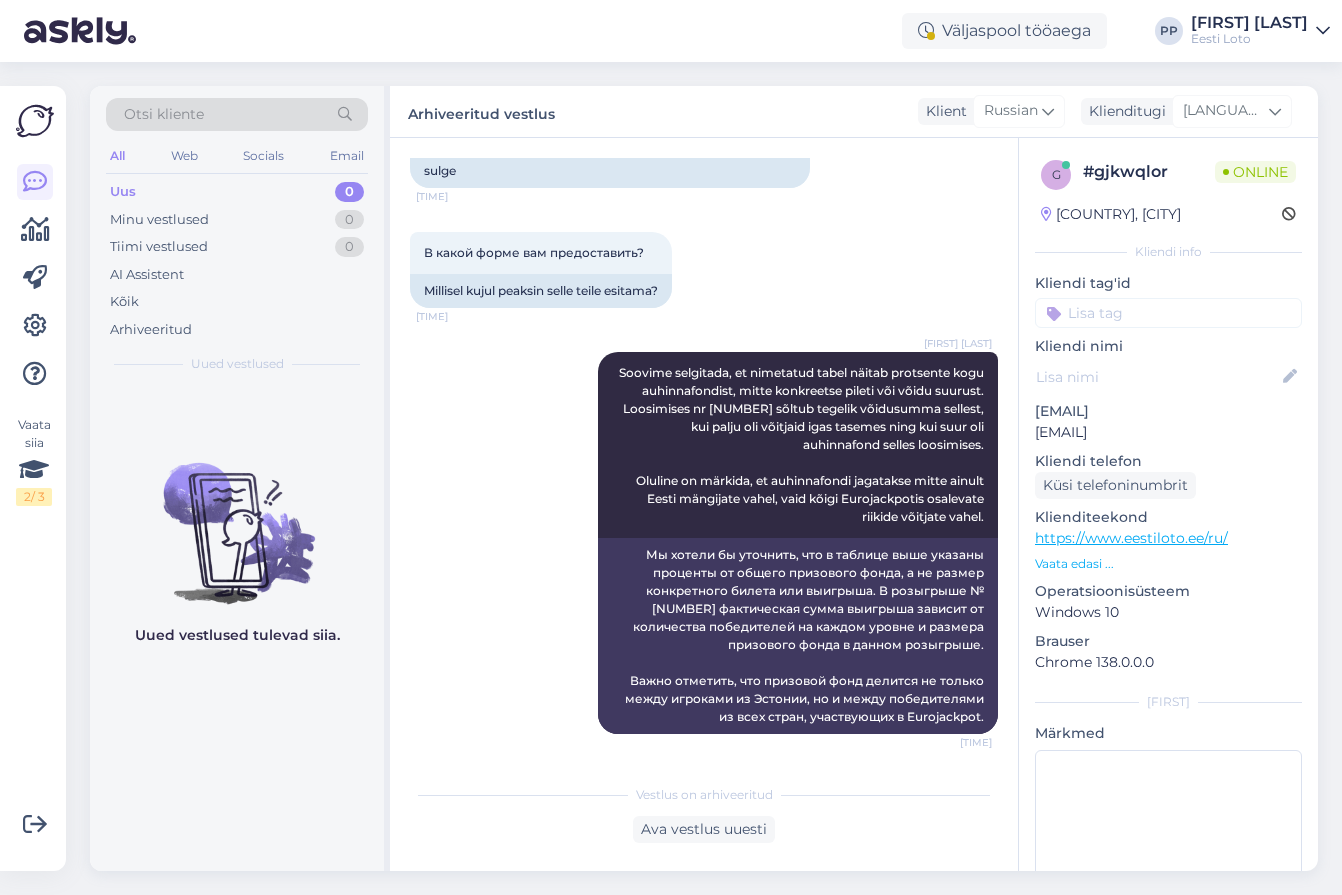 scroll, scrollTop: 1702, scrollLeft: 0, axis: vertical 